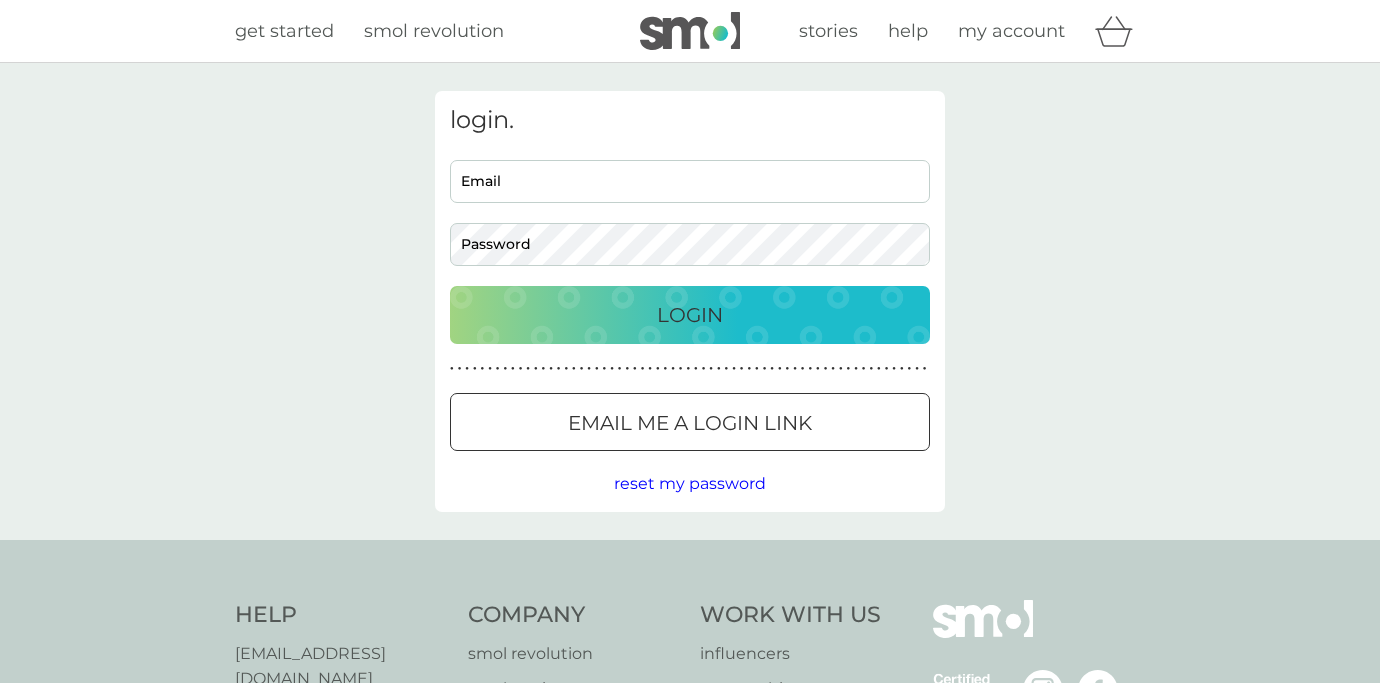 scroll, scrollTop: 0, scrollLeft: 0, axis: both 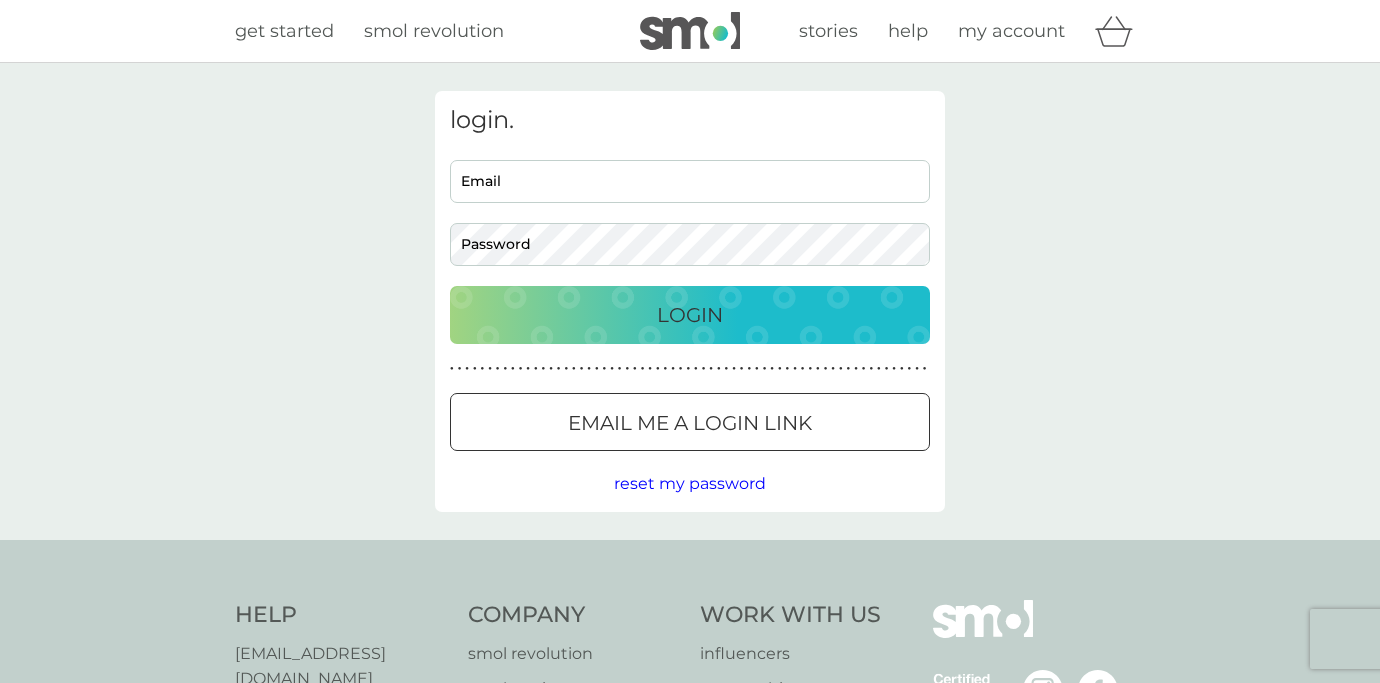 click on "Email" at bounding box center [690, 181] 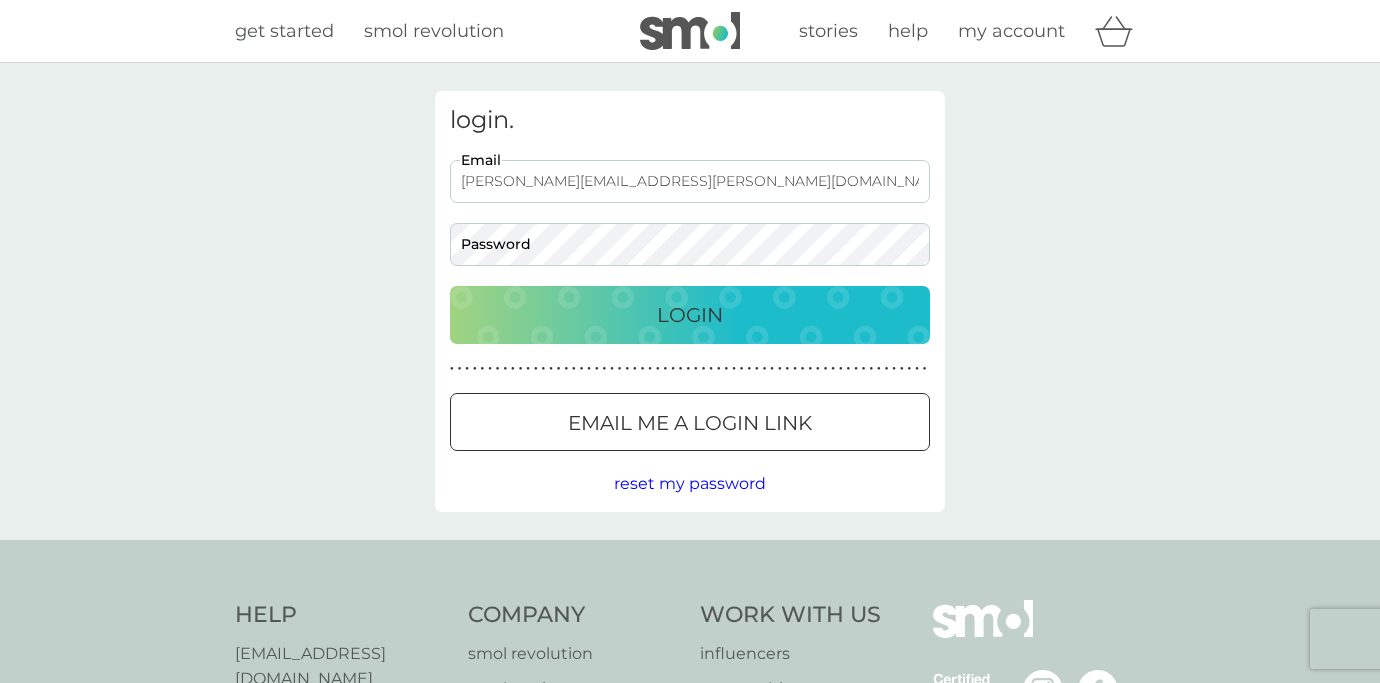 drag, startPoint x: 635, startPoint y: 183, endPoint x: 424, endPoint y: 185, distance: 211.00948 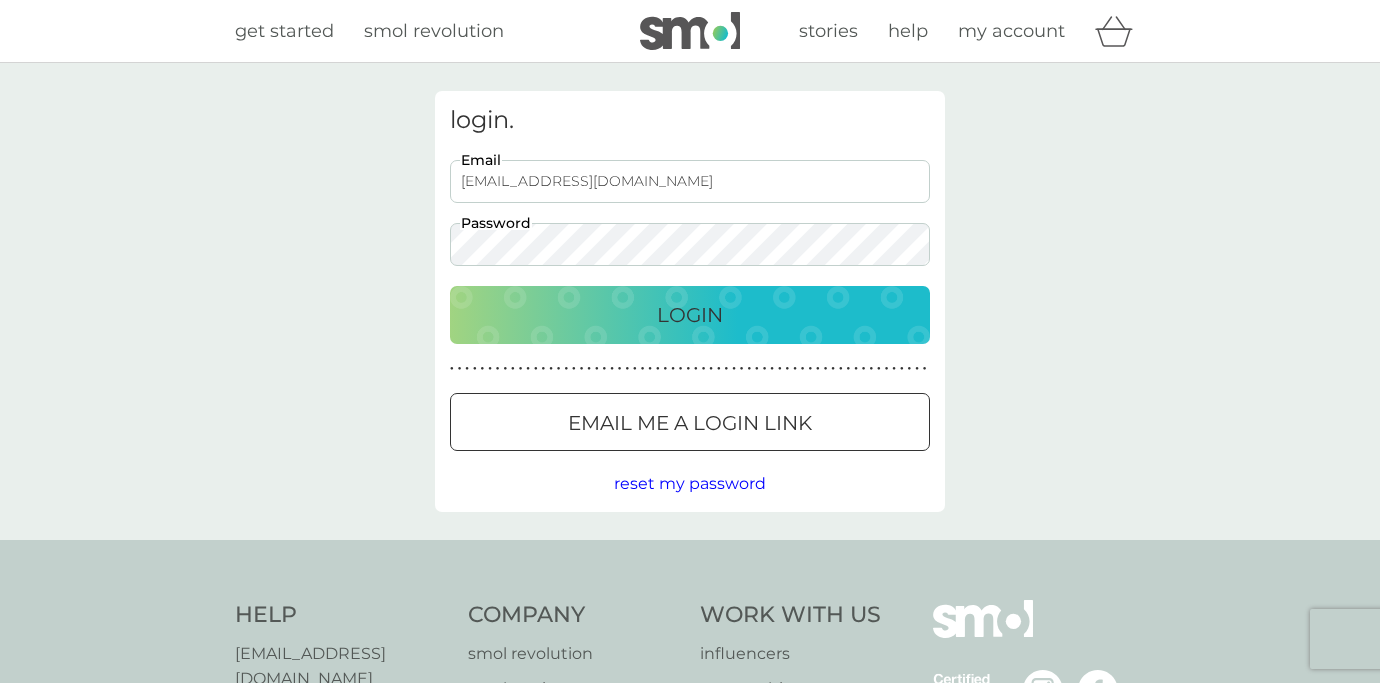 click on "Login" at bounding box center [690, 315] 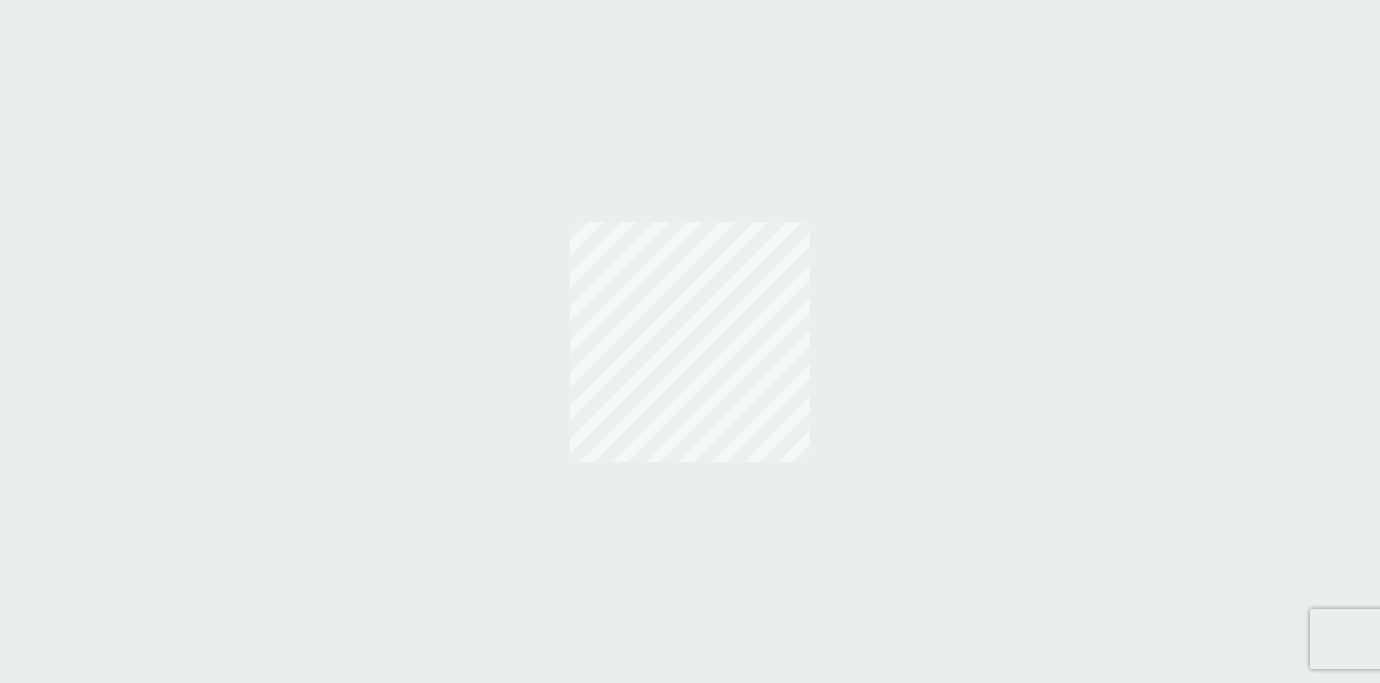 scroll, scrollTop: 0, scrollLeft: 0, axis: both 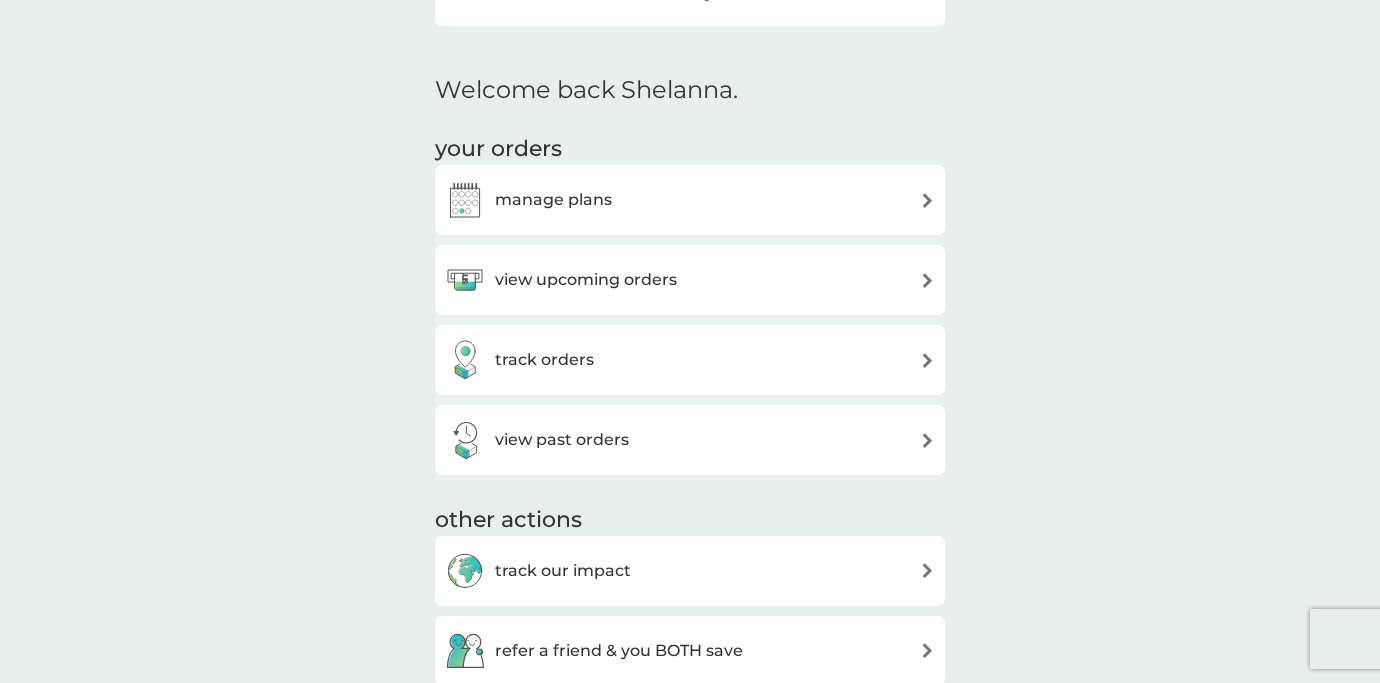 click on "manage plans" at bounding box center [690, 200] 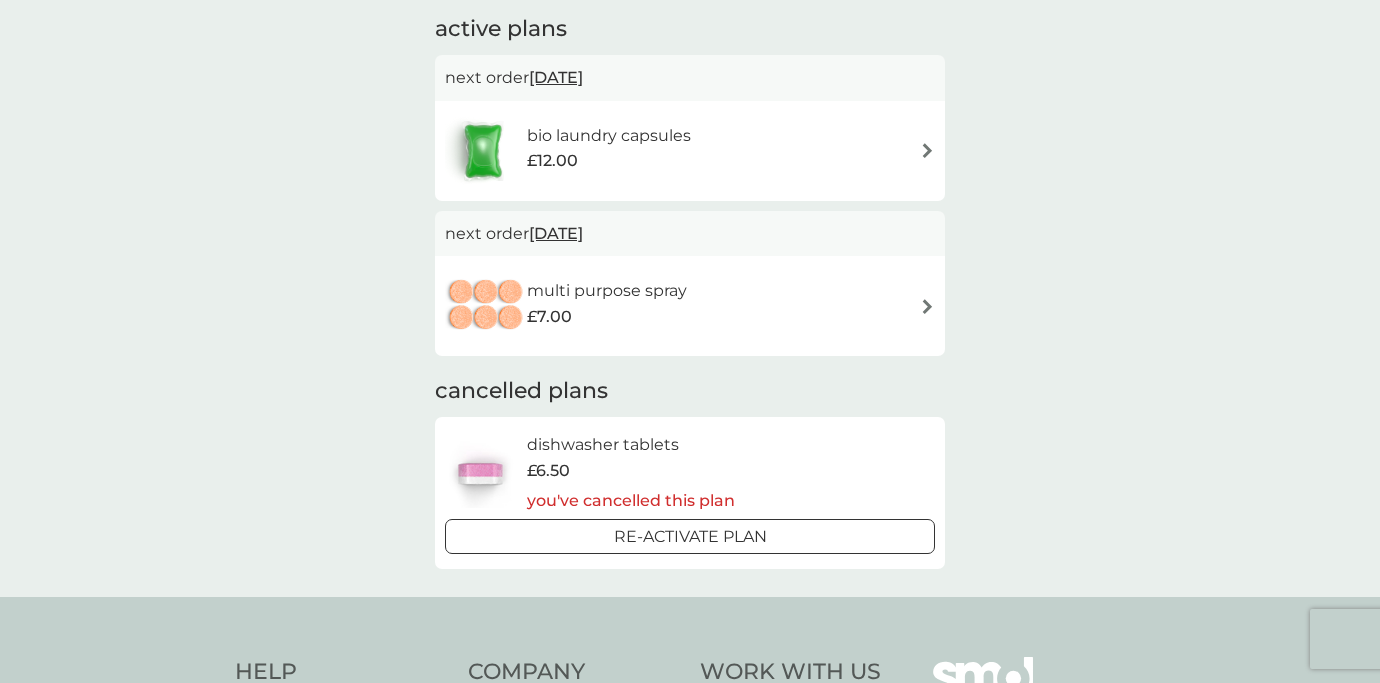 scroll, scrollTop: 364, scrollLeft: 0, axis: vertical 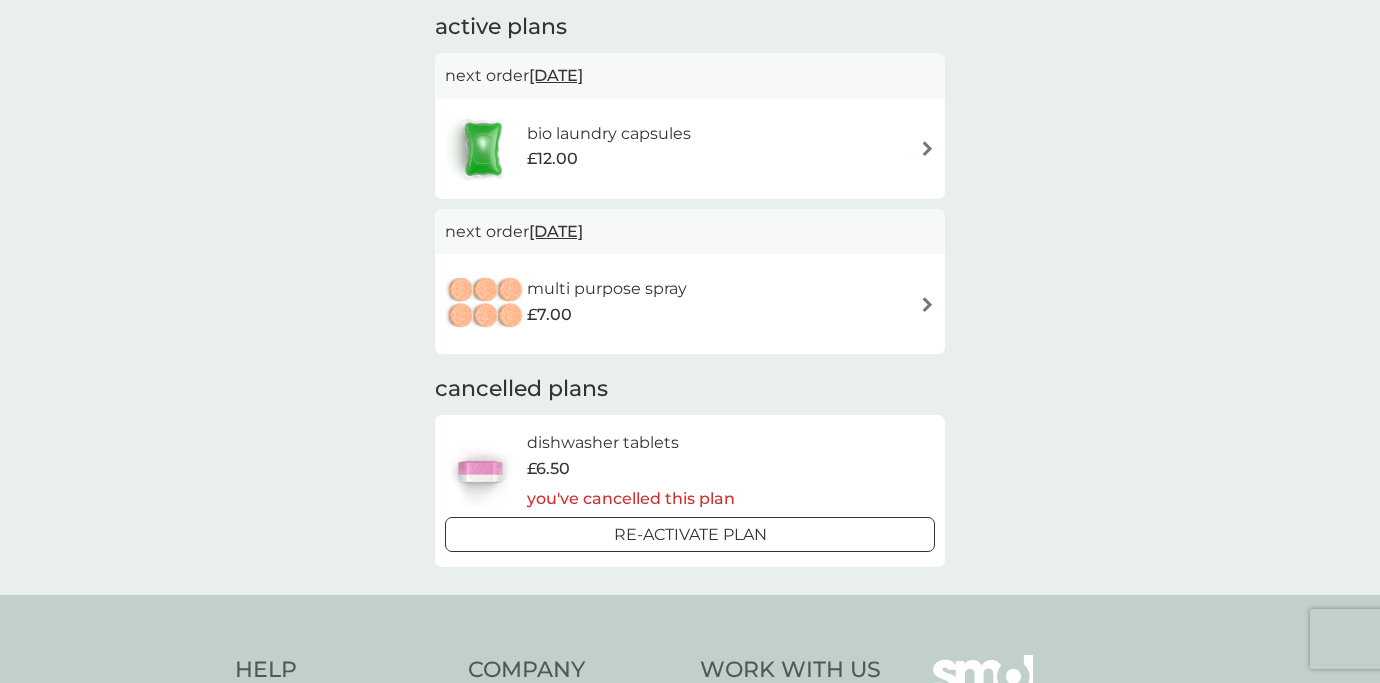 click at bounding box center (927, 148) 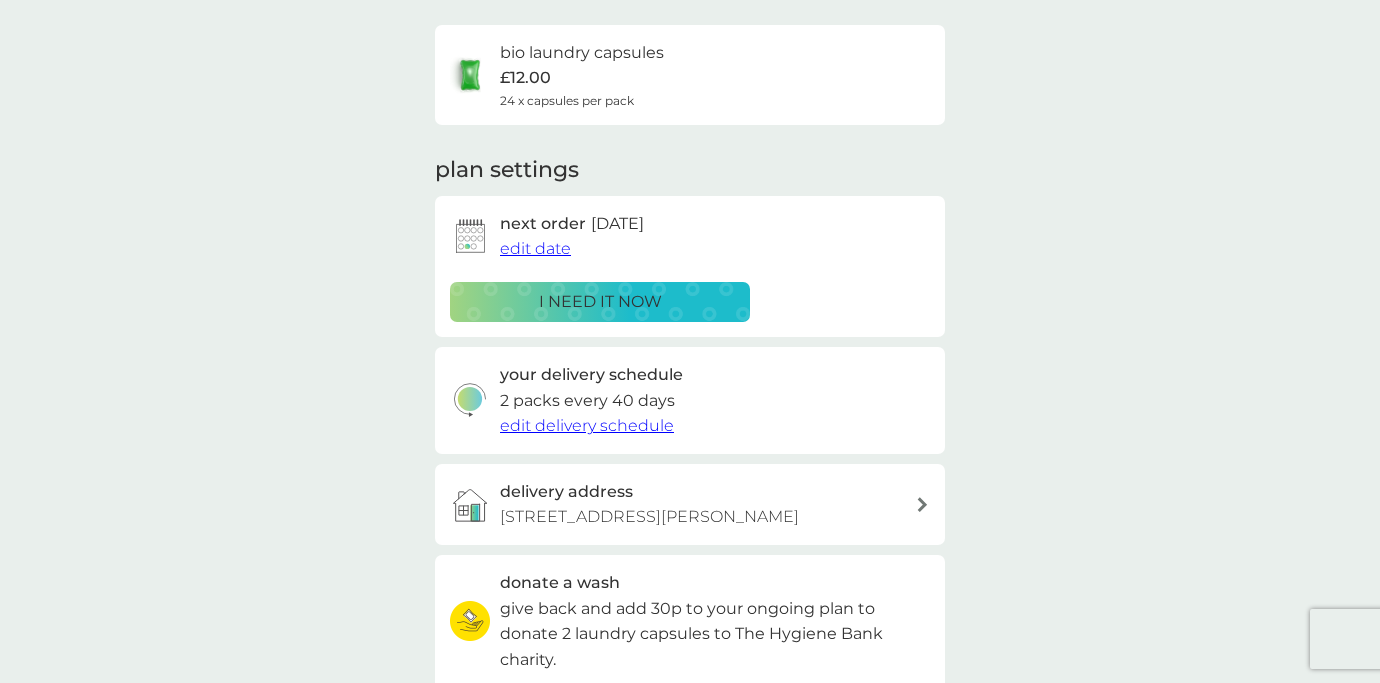 scroll, scrollTop: 152, scrollLeft: 0, axis: vertical 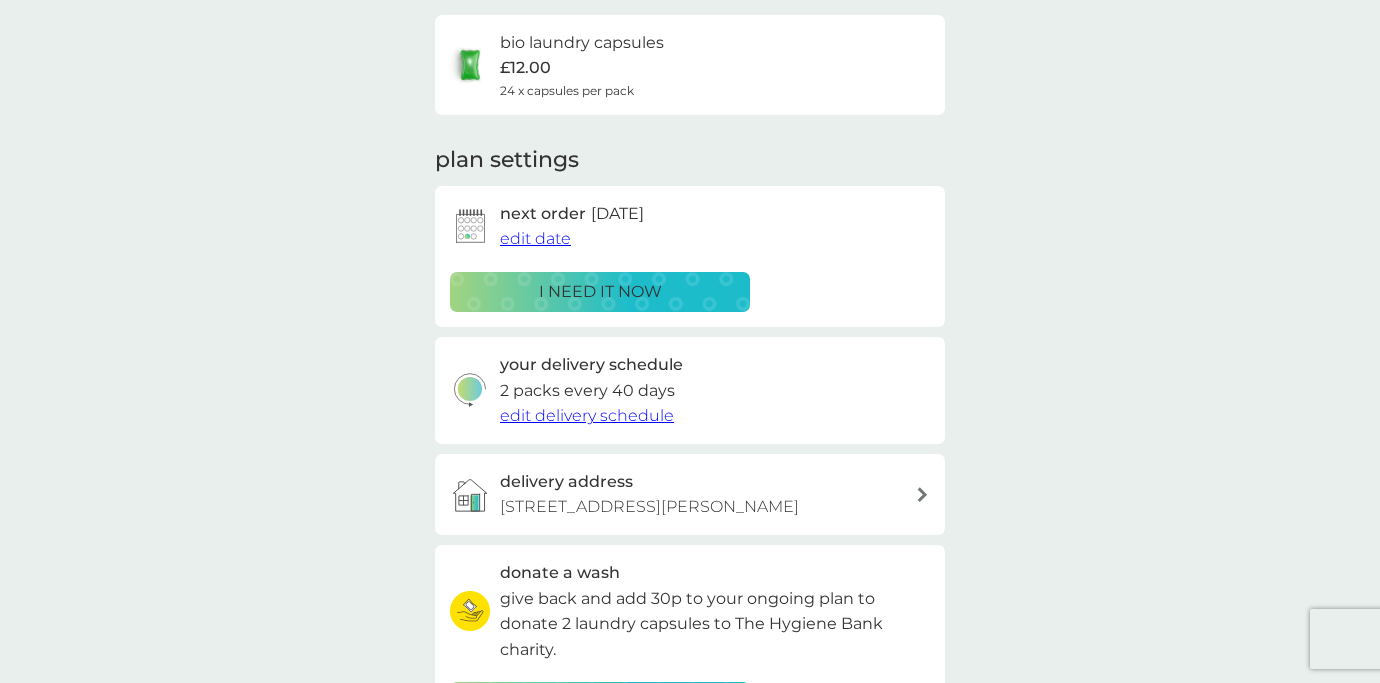 click on "edit date" at bounding box center (535, 238) 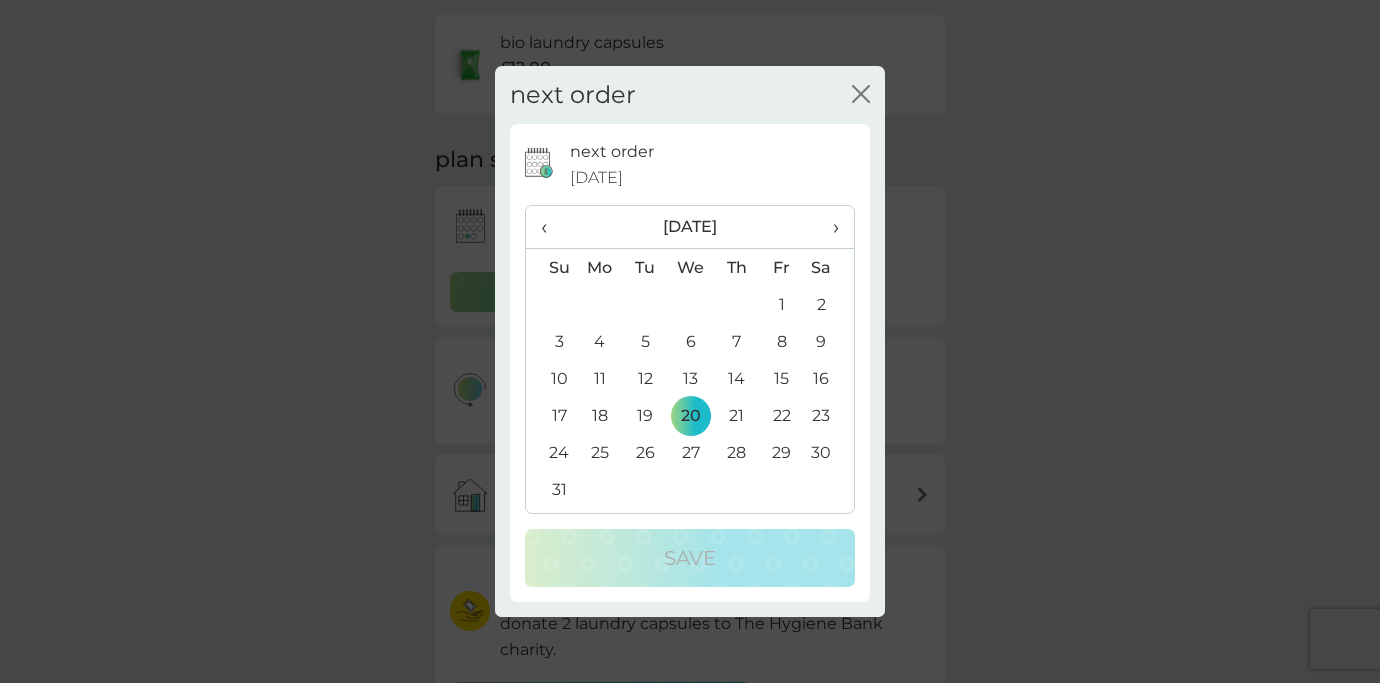 click on "close" at bounding box center [861, 95] 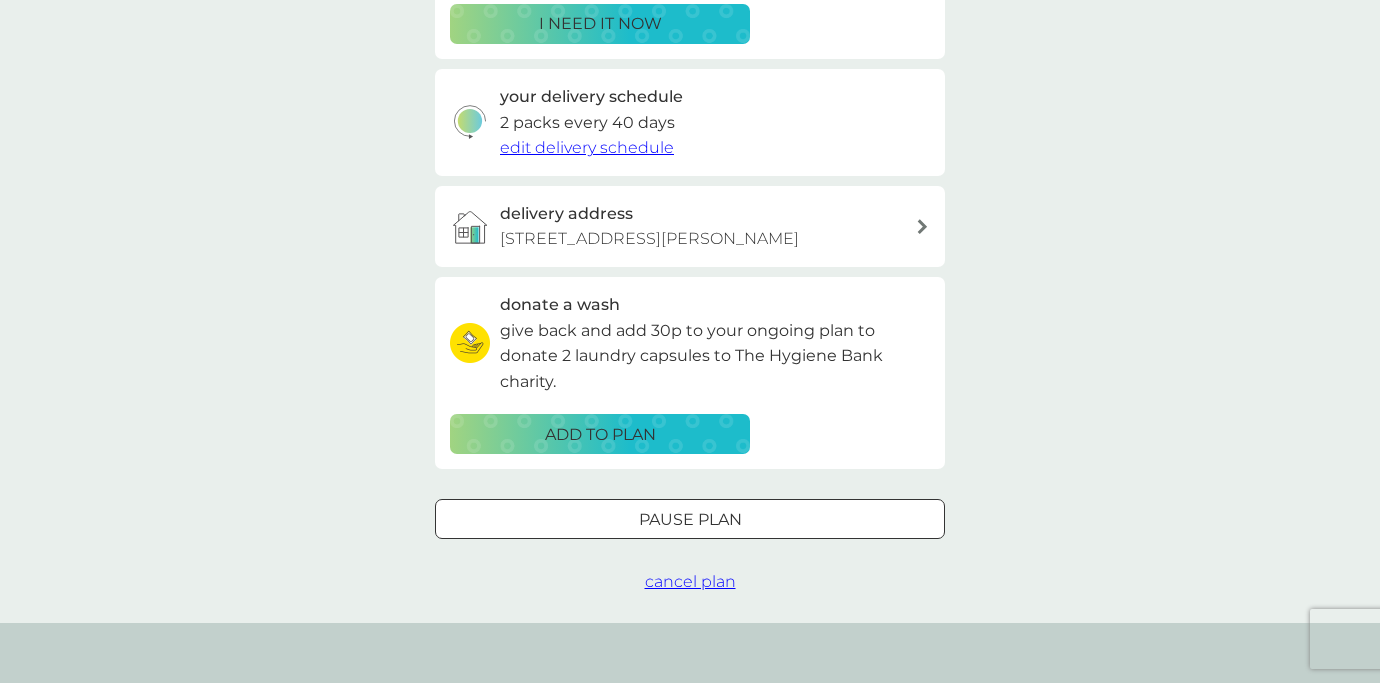 scroll, scrollTop: 463, scrollLeft: 0, axis: vertical 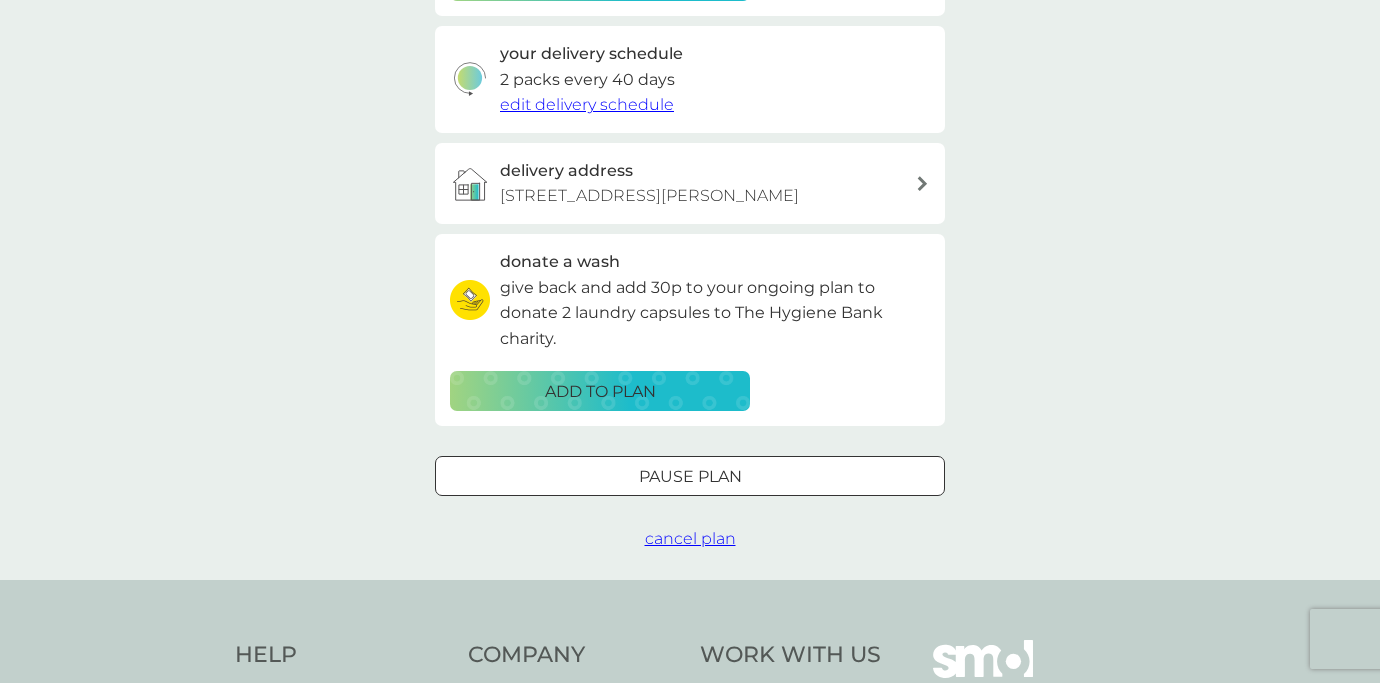 click on "Pause plan" at bounding box center (690, 477) 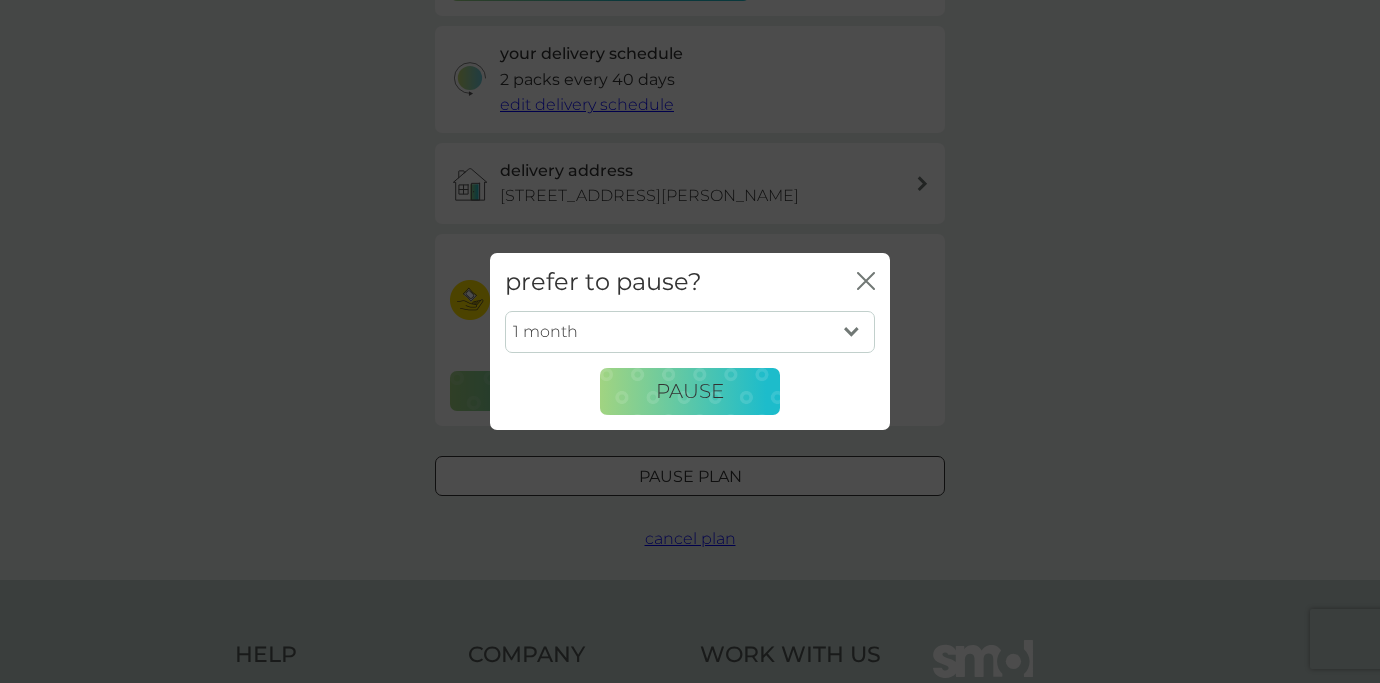 click on "1 month 2 months 3 months 4 months 5 months 6 months" at bounding box center (690, 332) 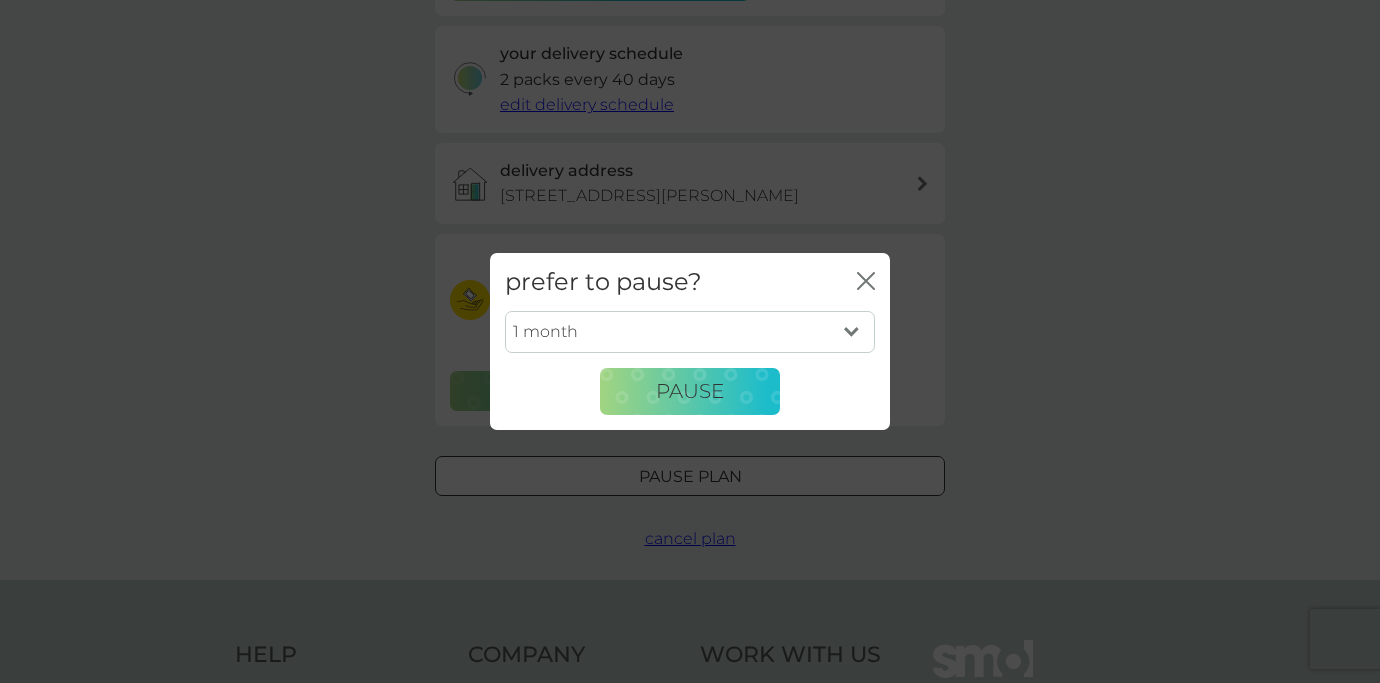 select on "2" 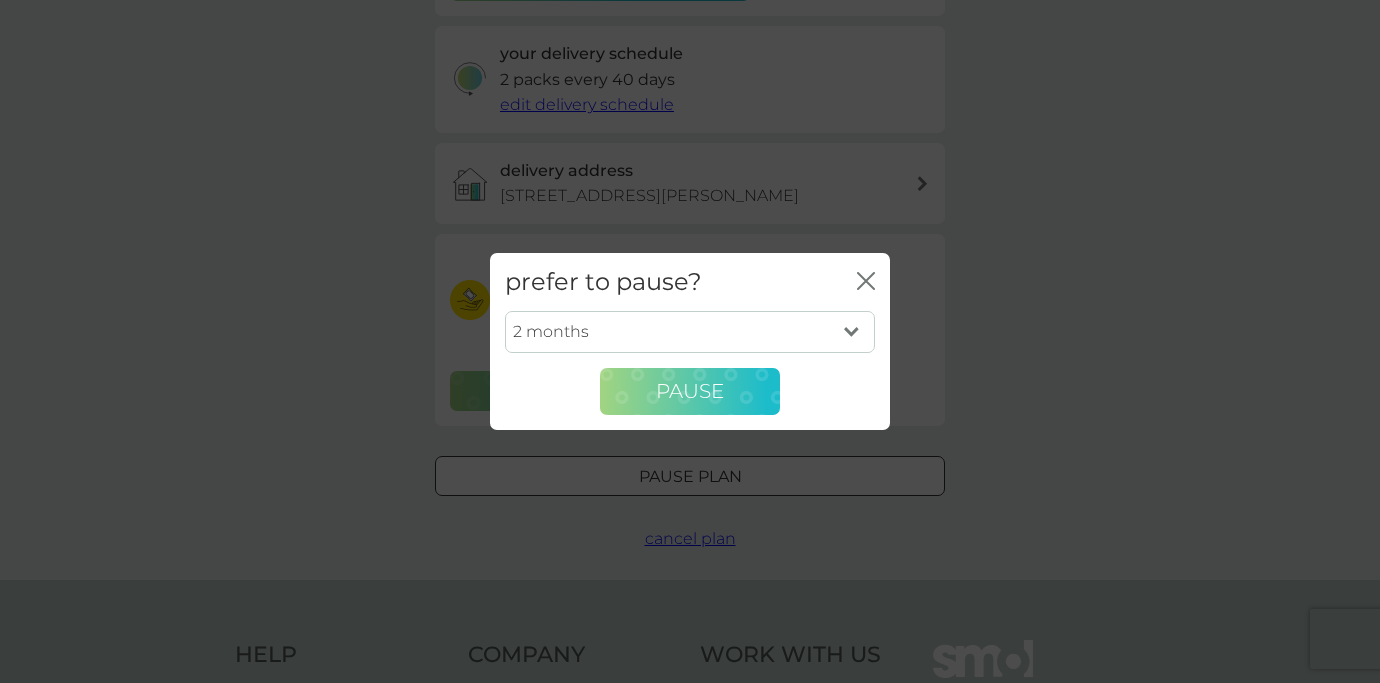 click on "Pause" at bounding box center (690, 392) 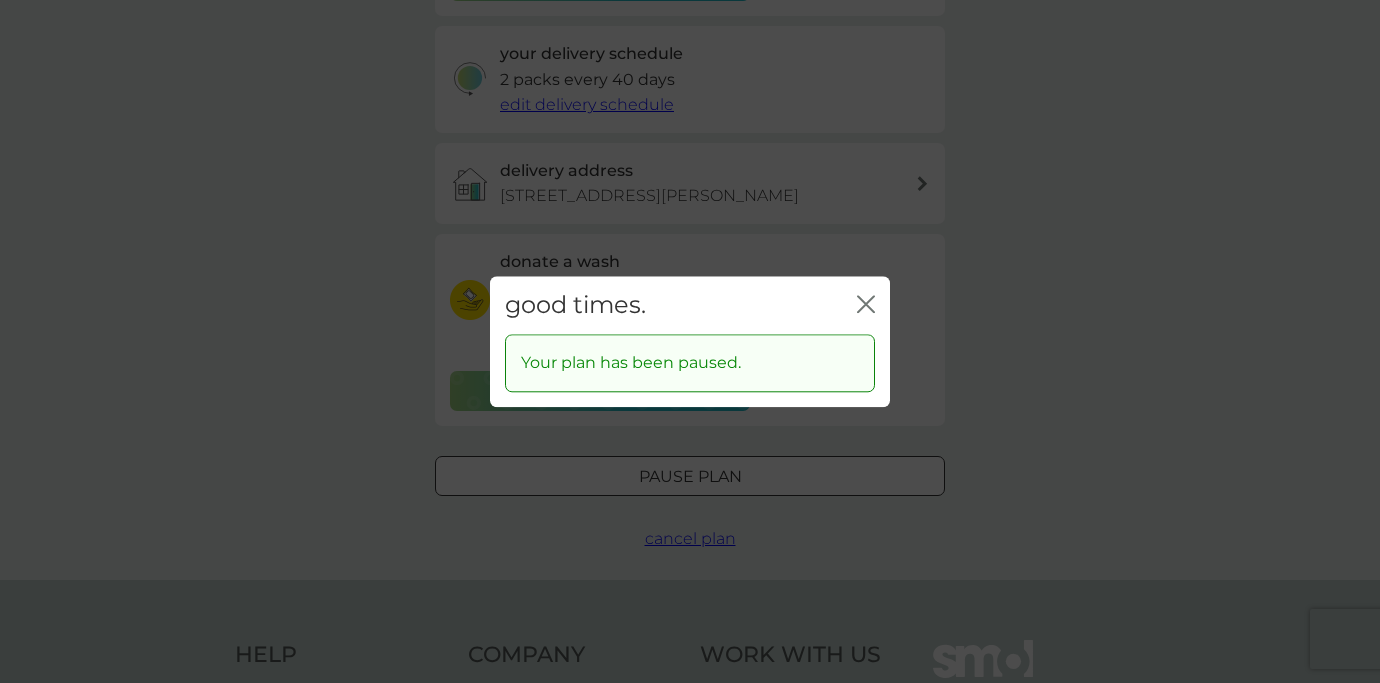 click on "close" 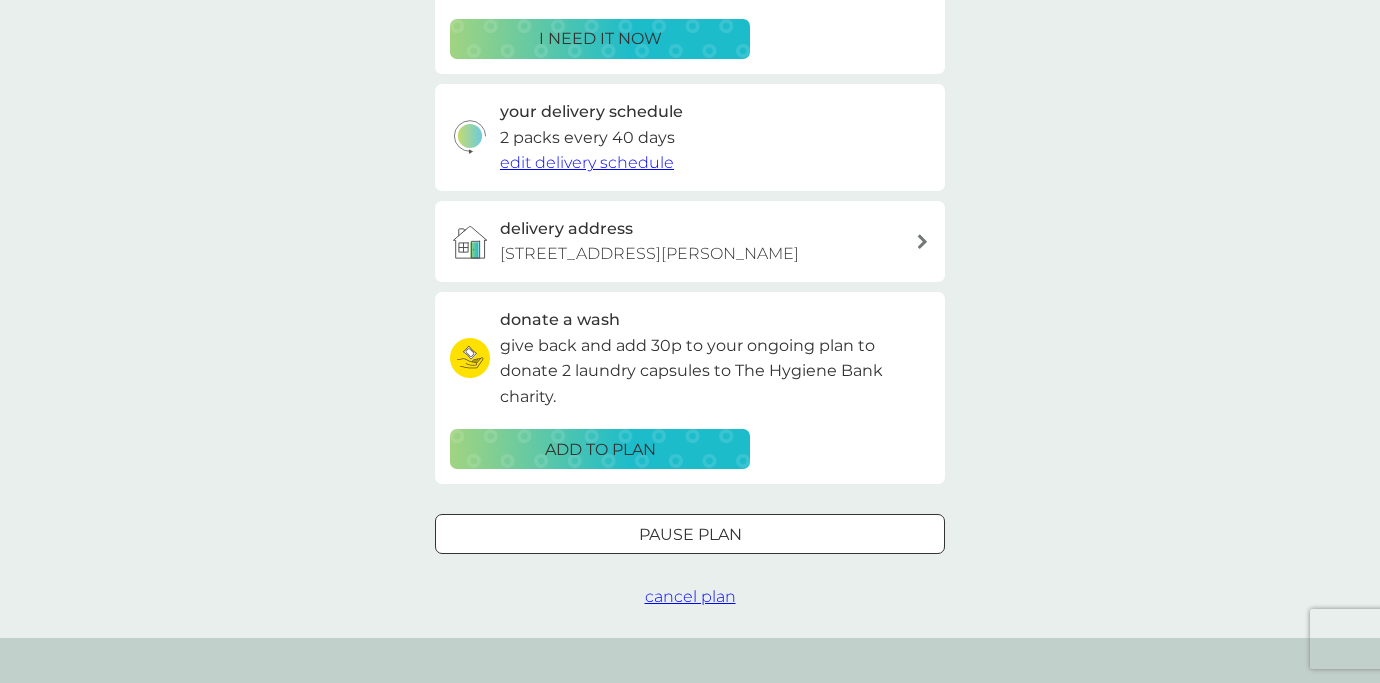 scroll, scrollTop: 396, scrollLeft: 0, axis: vertical 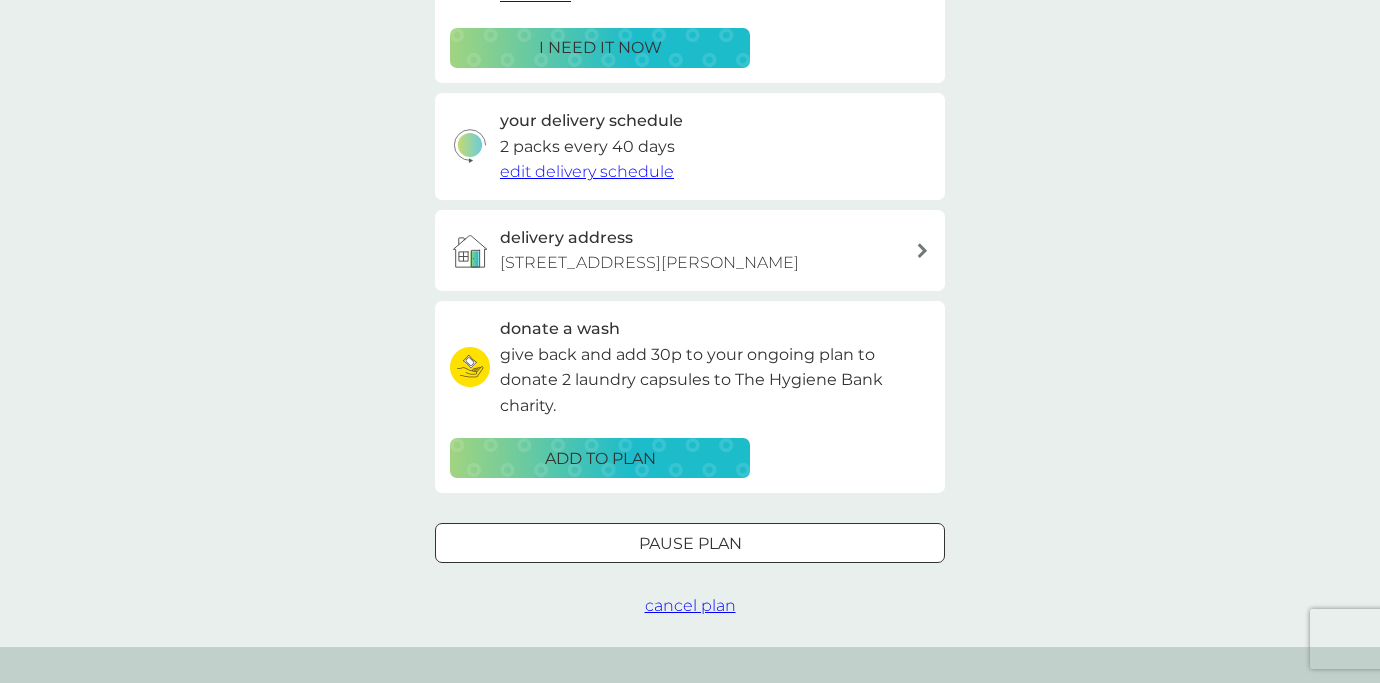 click on "cancel plan" at bounding box center [690, 605] 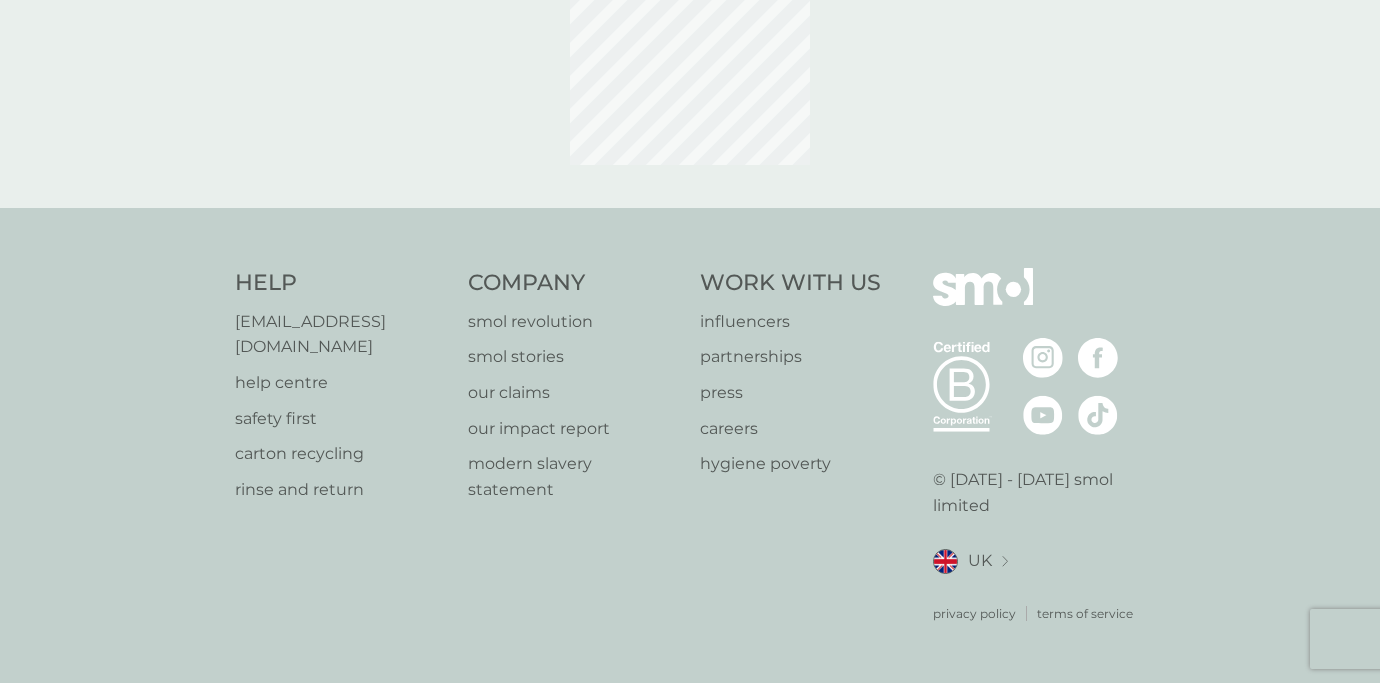 scroll, scrollTop: 0, scrollLeft: 0, axis: both 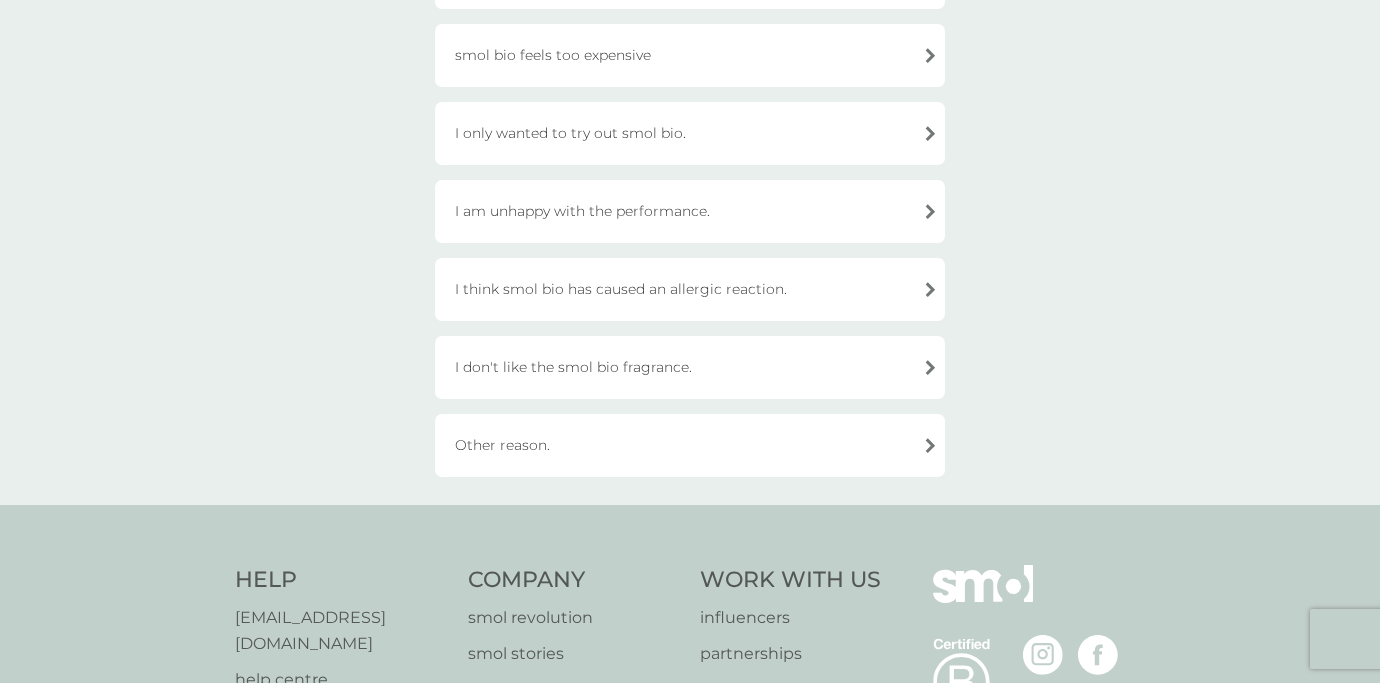 click on "Other reason." at bounding box center (690, 445) 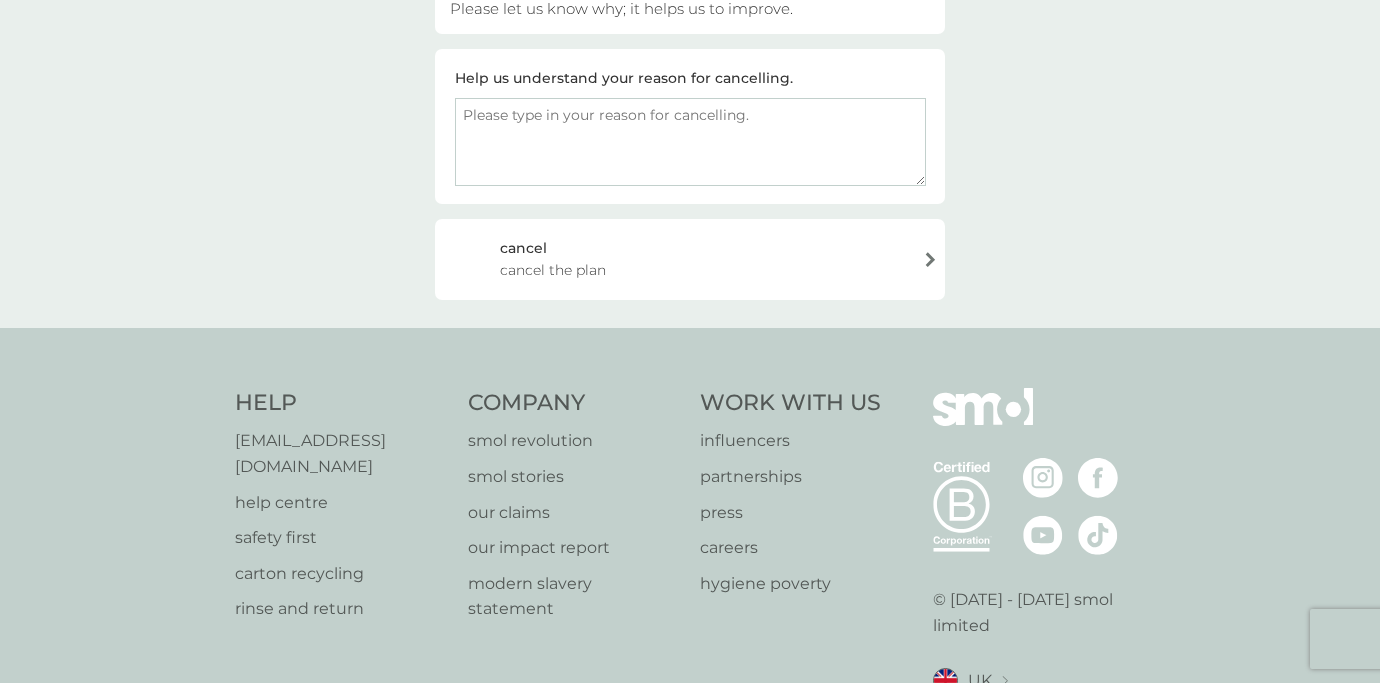 scroll, scrollTop: 299, scrollLeft: 0, axis: vertical 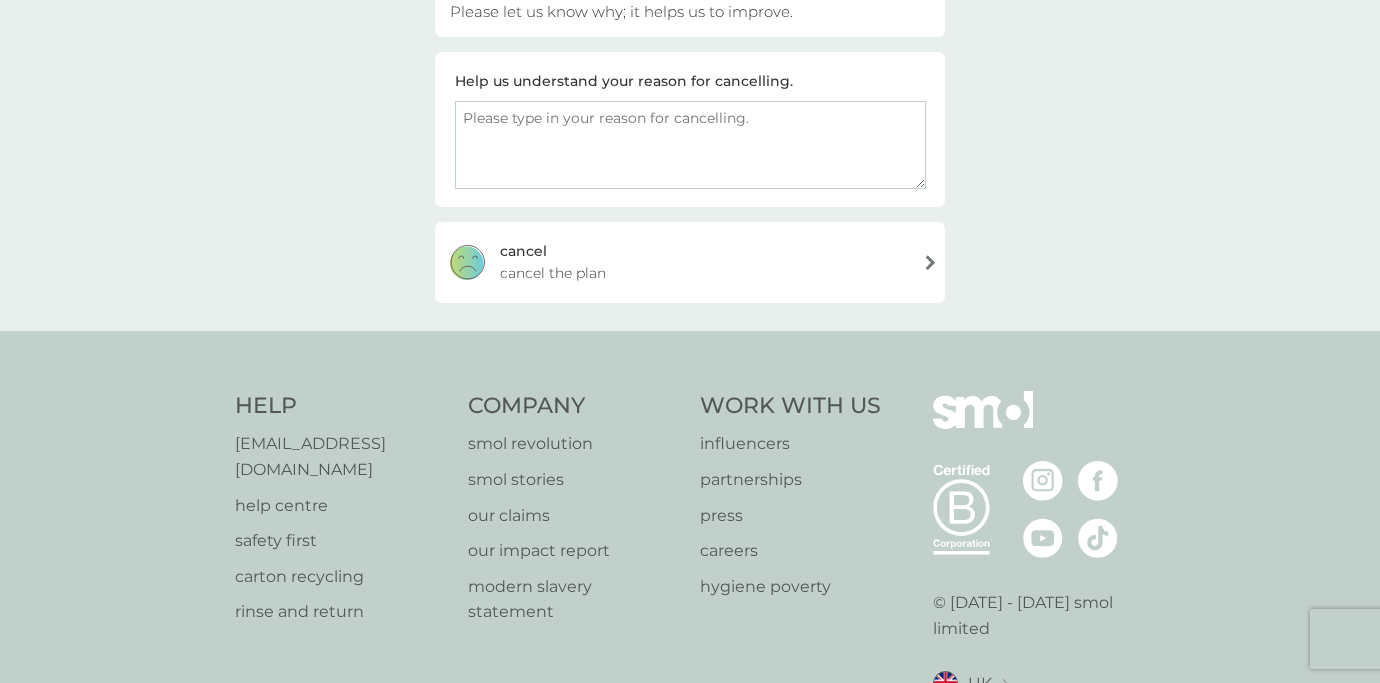 click at bounding box center (690, 145) 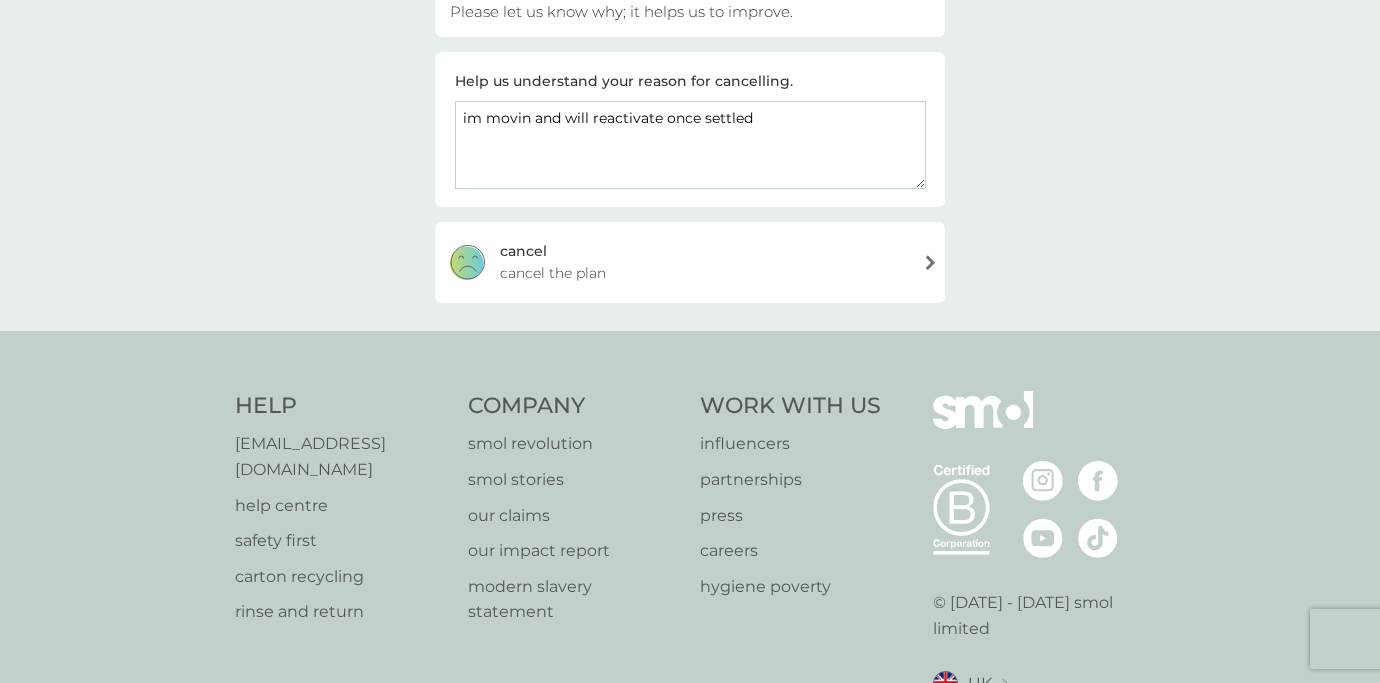 type on "im movin and will reactivate once settled" 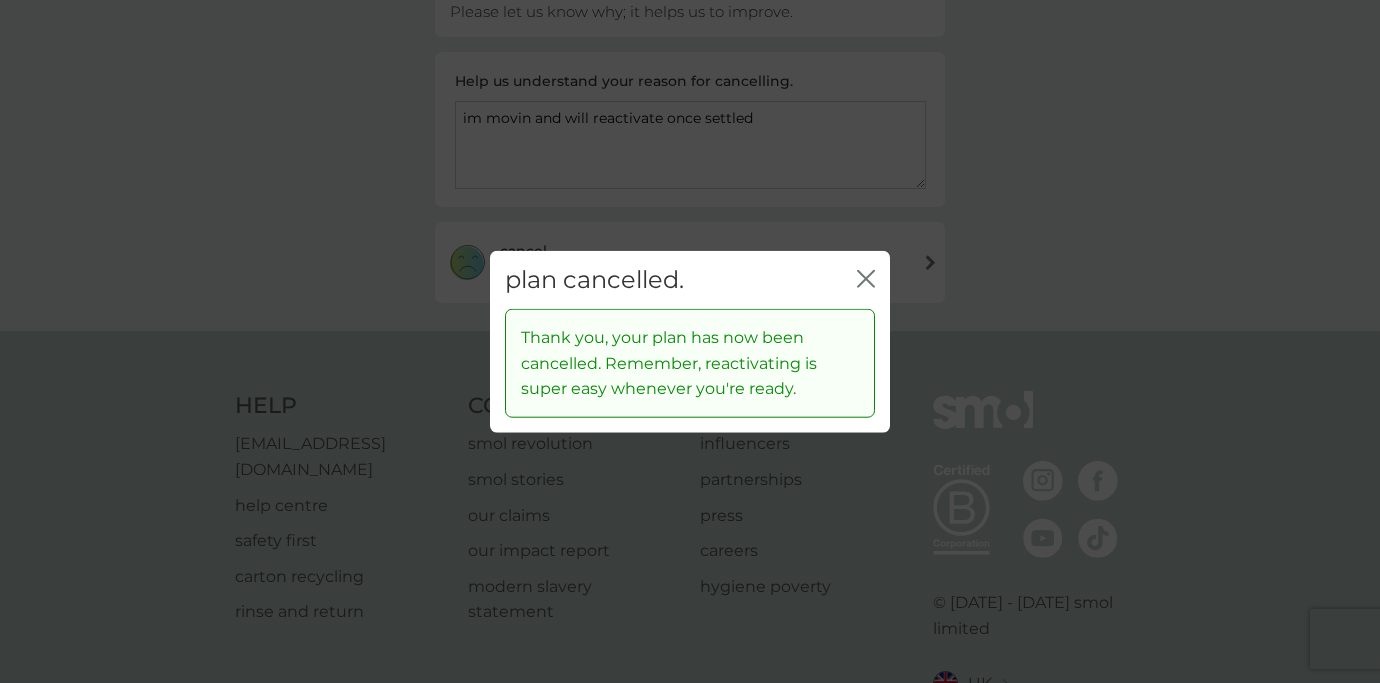 click on "plan cancelled. close" at bounding box center (690, 279) 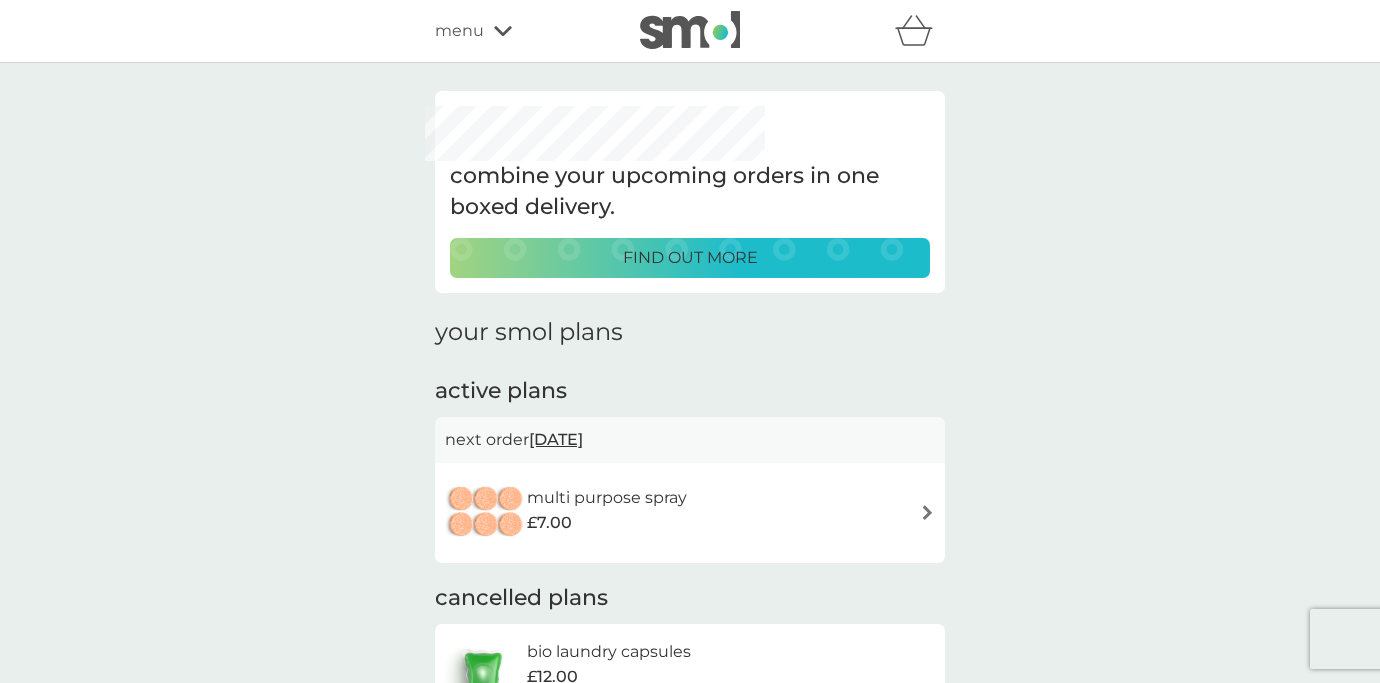 click on "multi purpose spray £7.00" at bounding box center (690, 513) 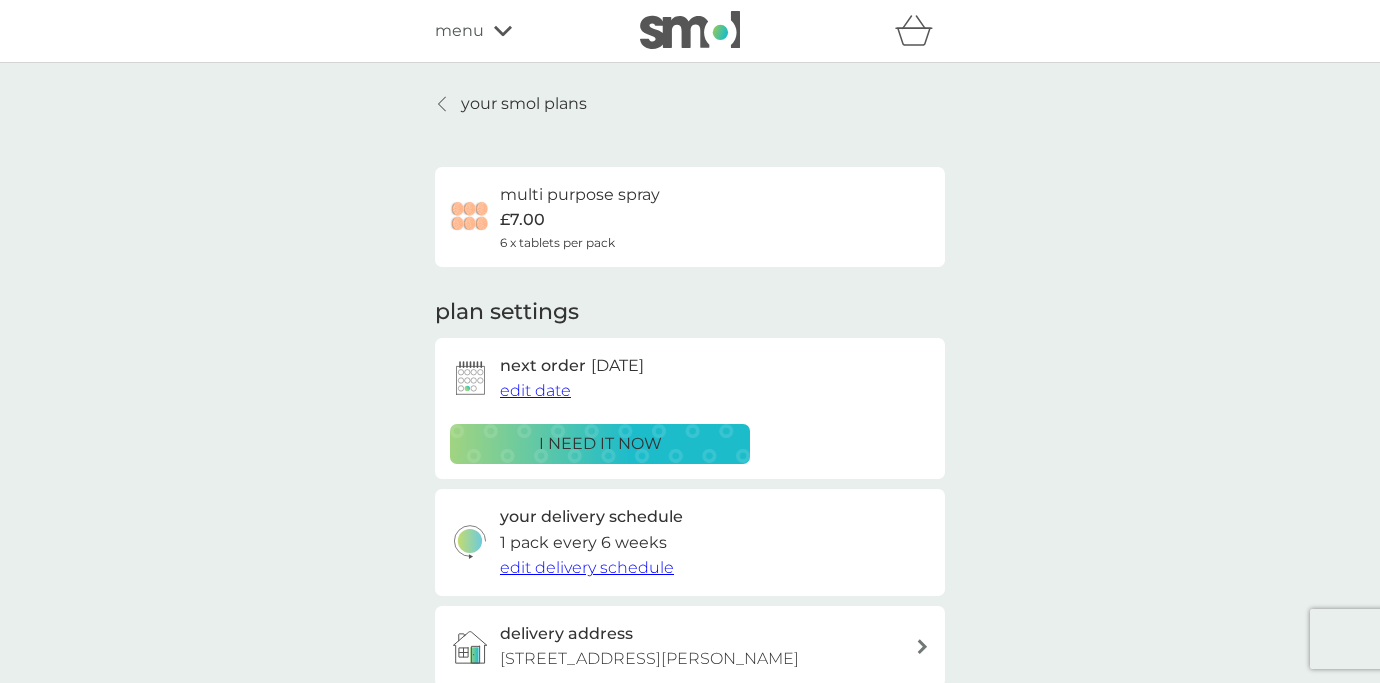 click on "edit date" at bounding box center [535, 390] 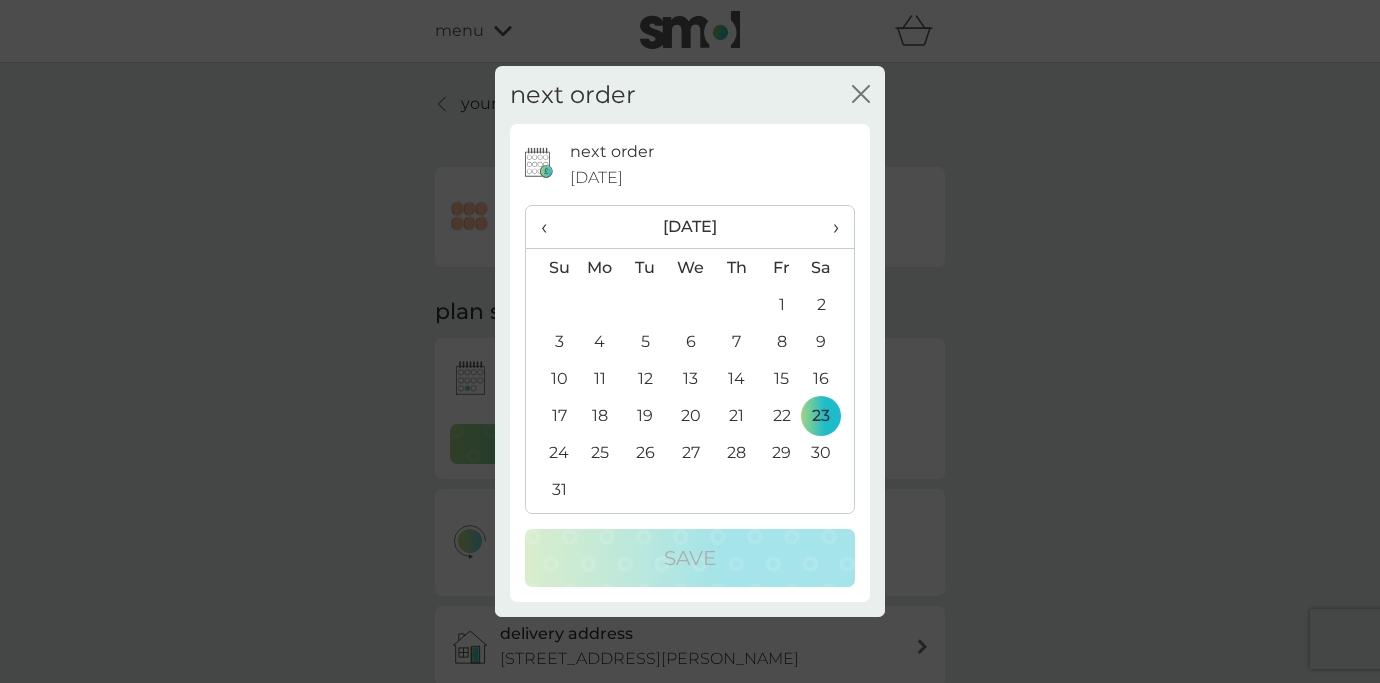 scroll, scrollTop: 19, scrollLeft: 0, axis: vertical 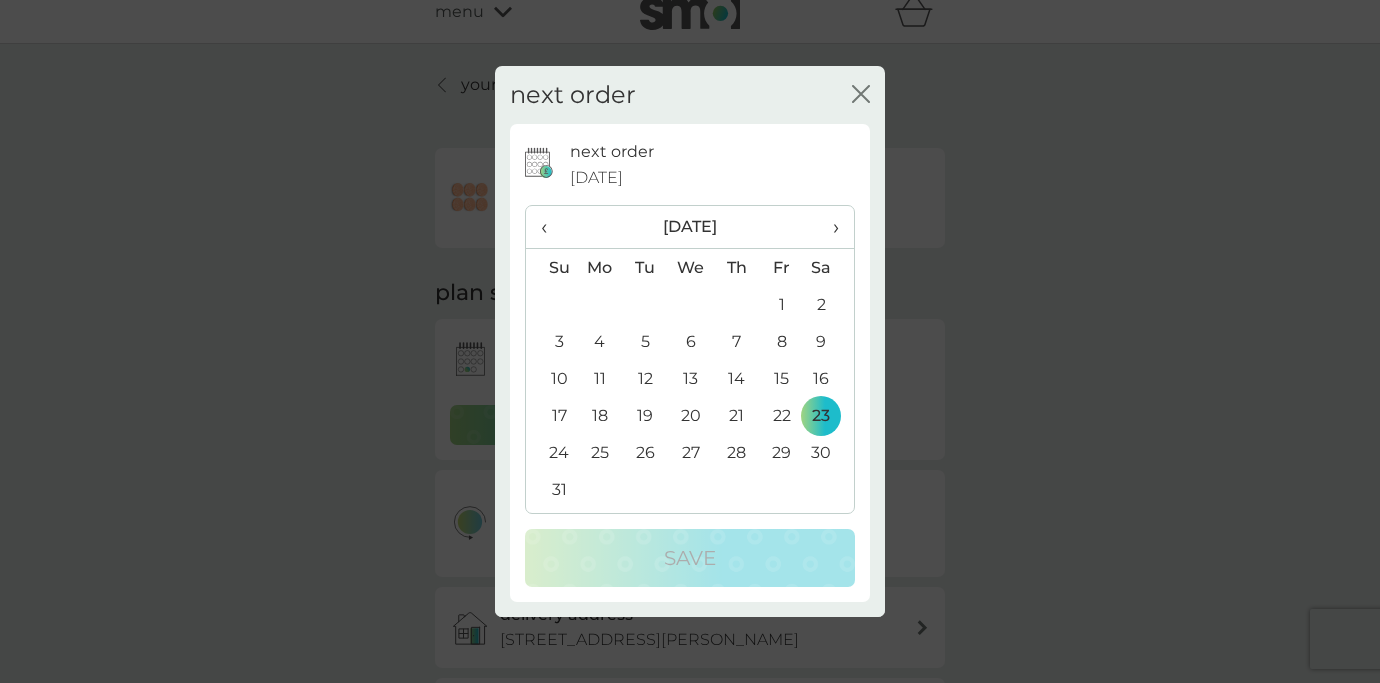 click on "20" at bounding box center [691, 415] 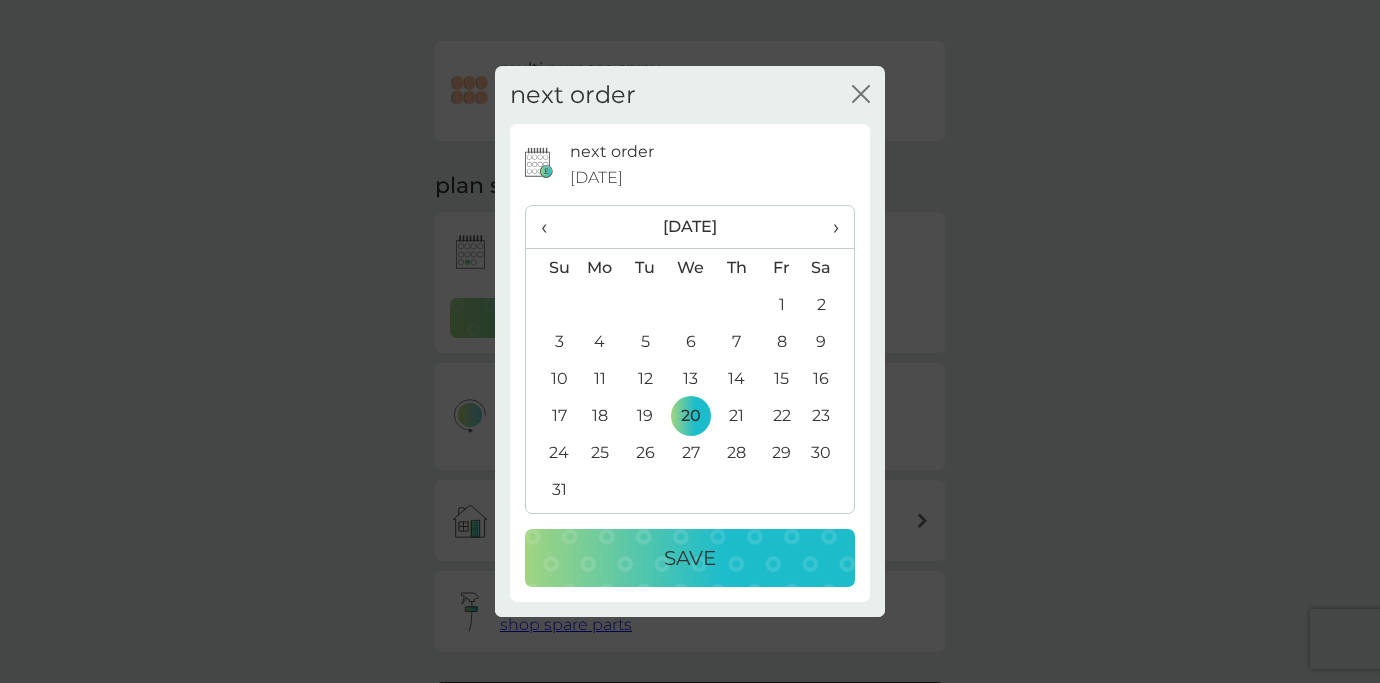 scroll, scrollTop: 155, scrollLeft: 0, axis: vertical 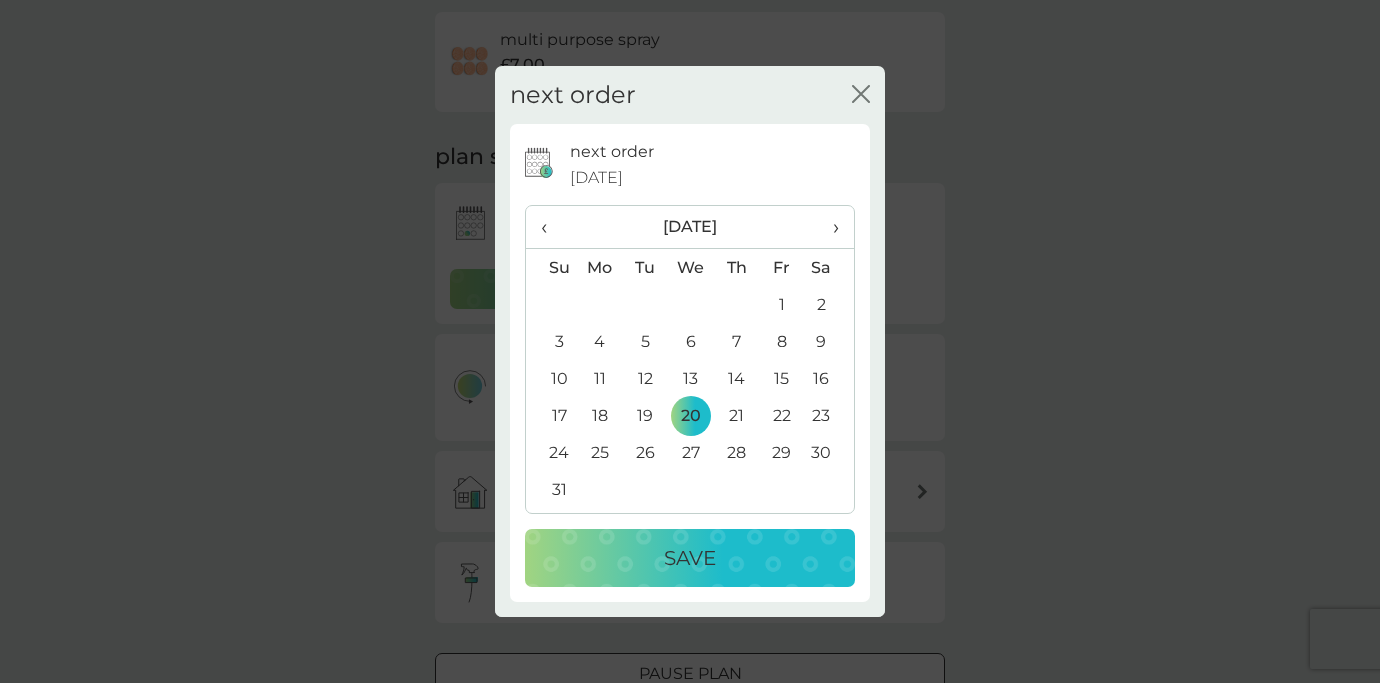 click on "next order close" at bounding box center [690, 95] 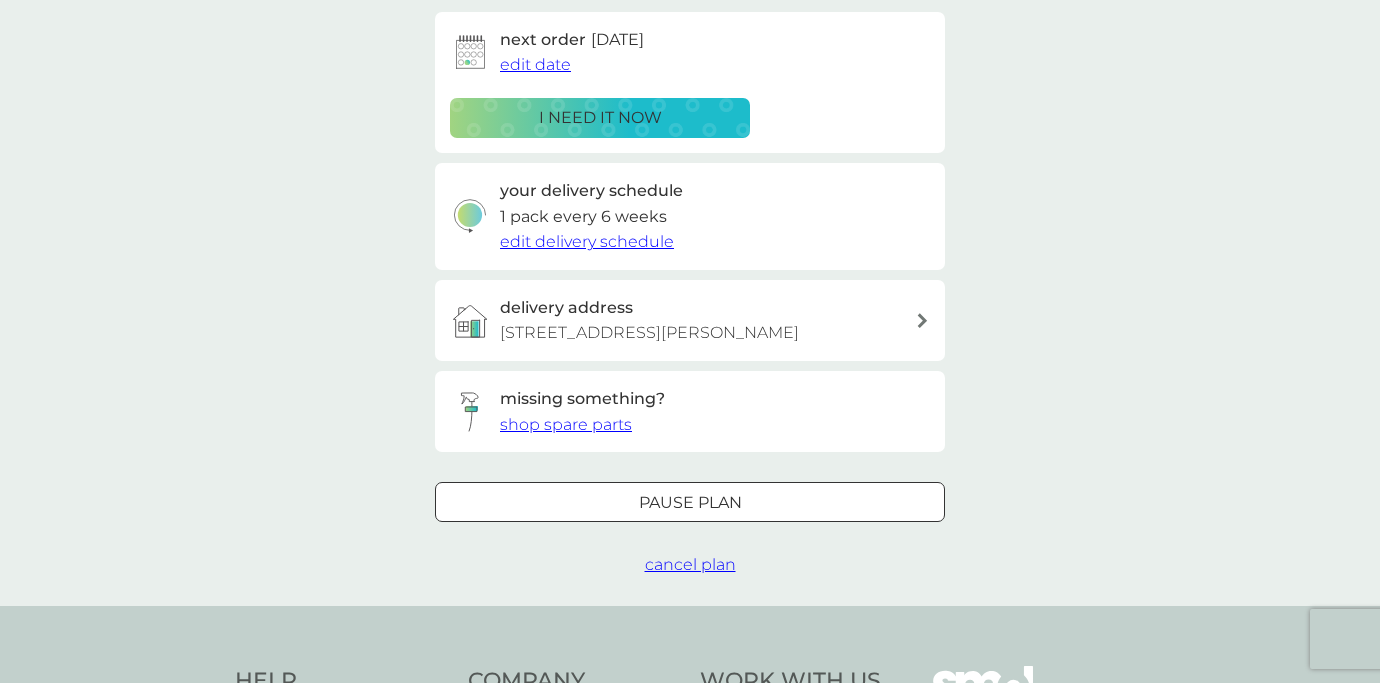 scroll, scrollTop: 330, scrollLeft: 0, axis: vertical 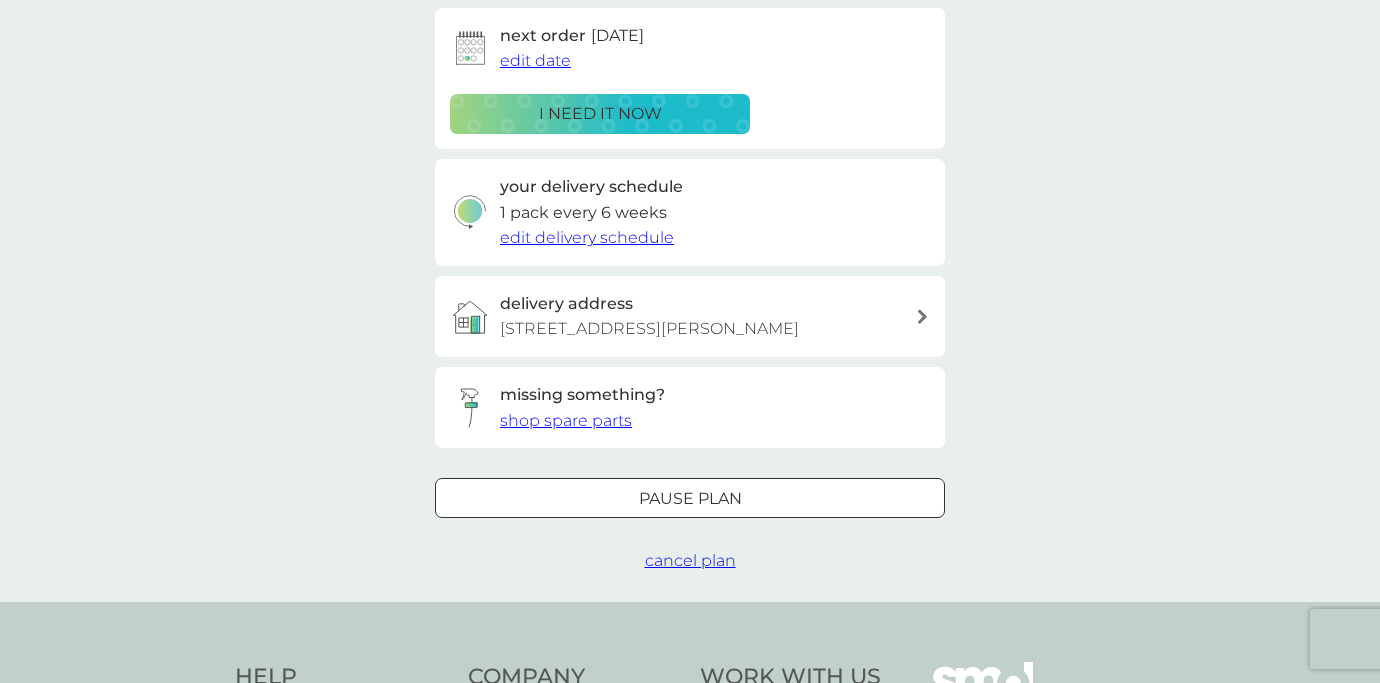 click on "cancel plan" at bounding box center (690, 561) 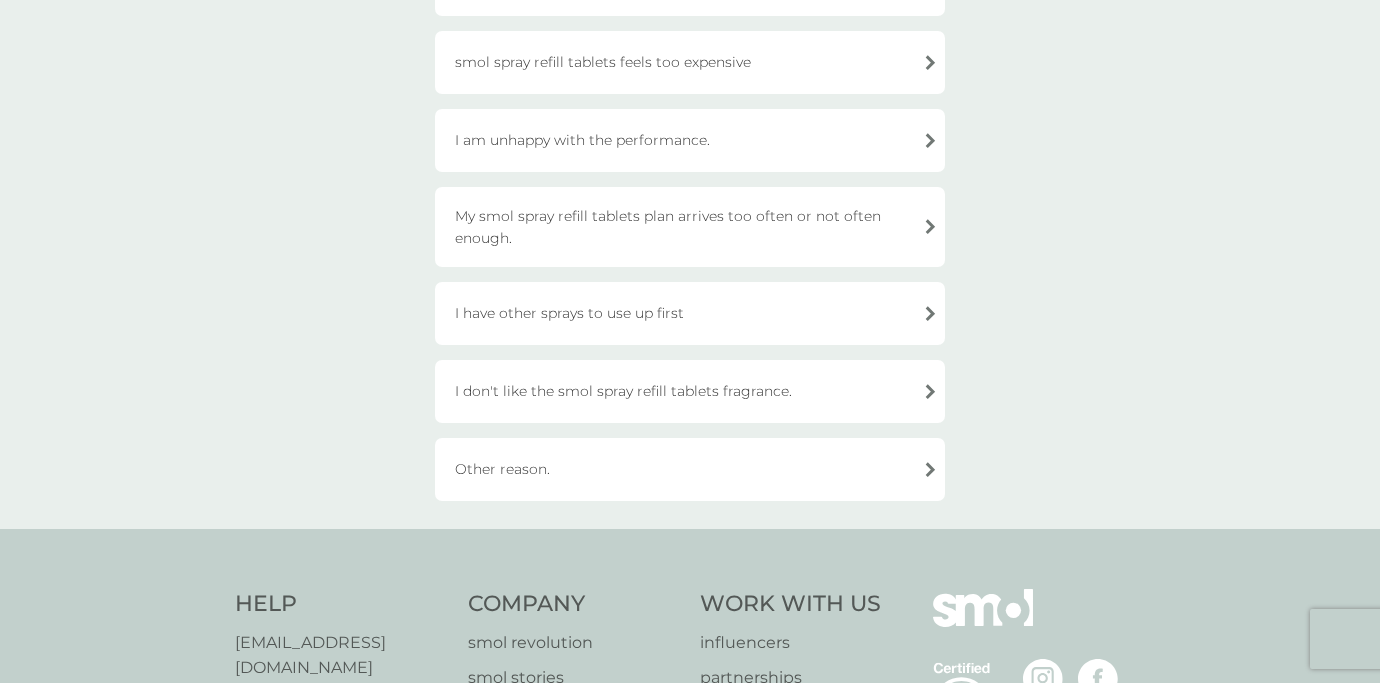 scroll, scrollTop: 293, scrollLeft: 0, axis: vertical 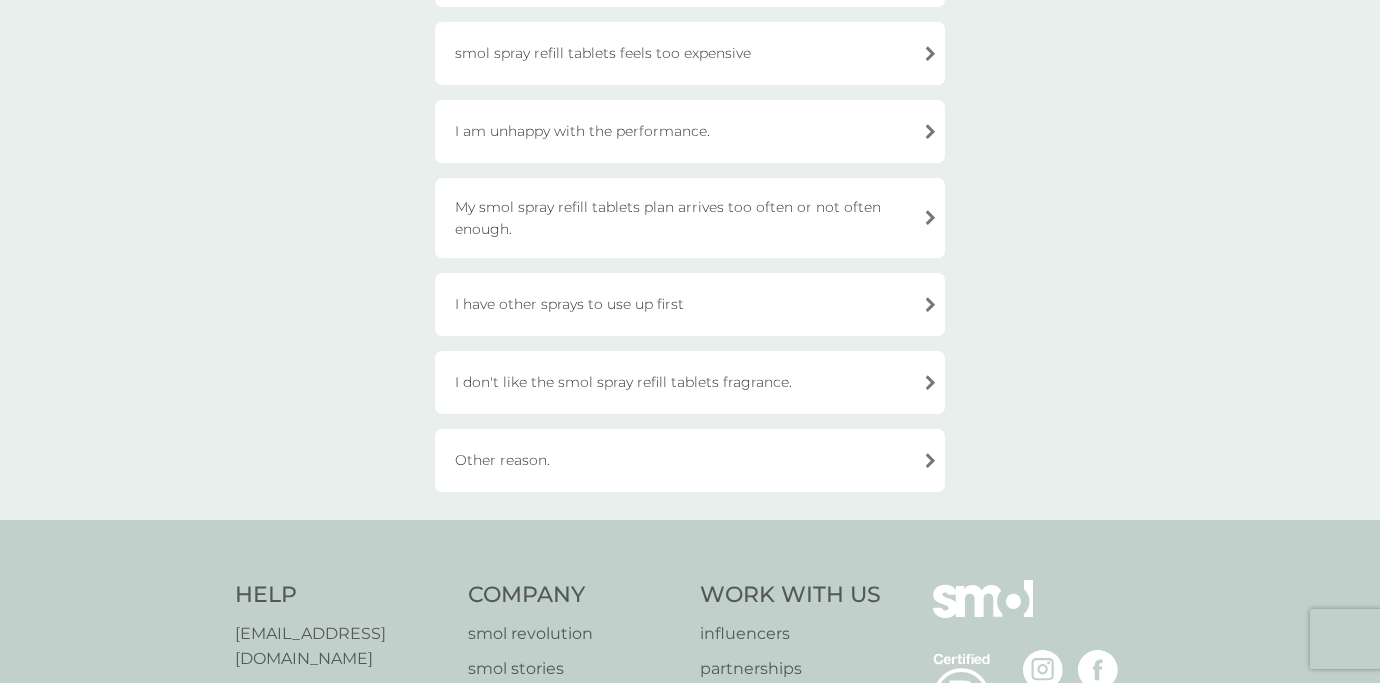 click on "Other reason." at bounding box center (690, 460) 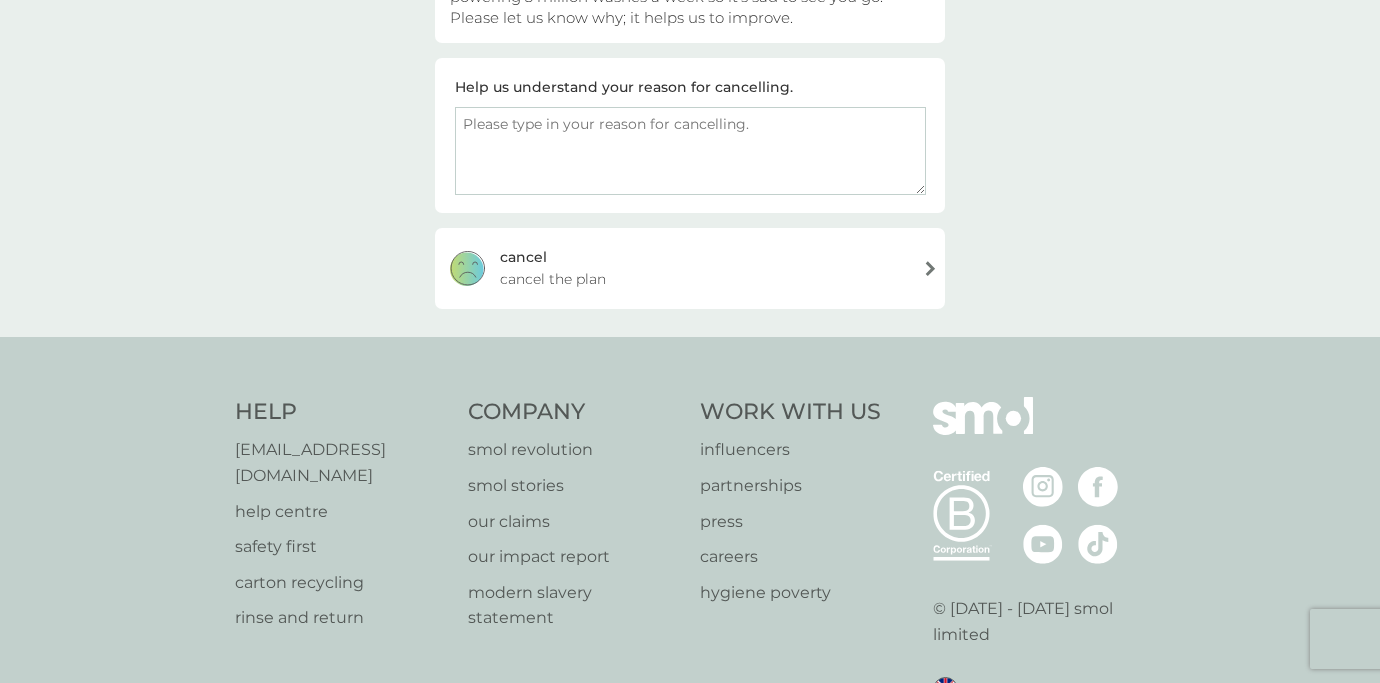 click at bounding box center (690, 151) 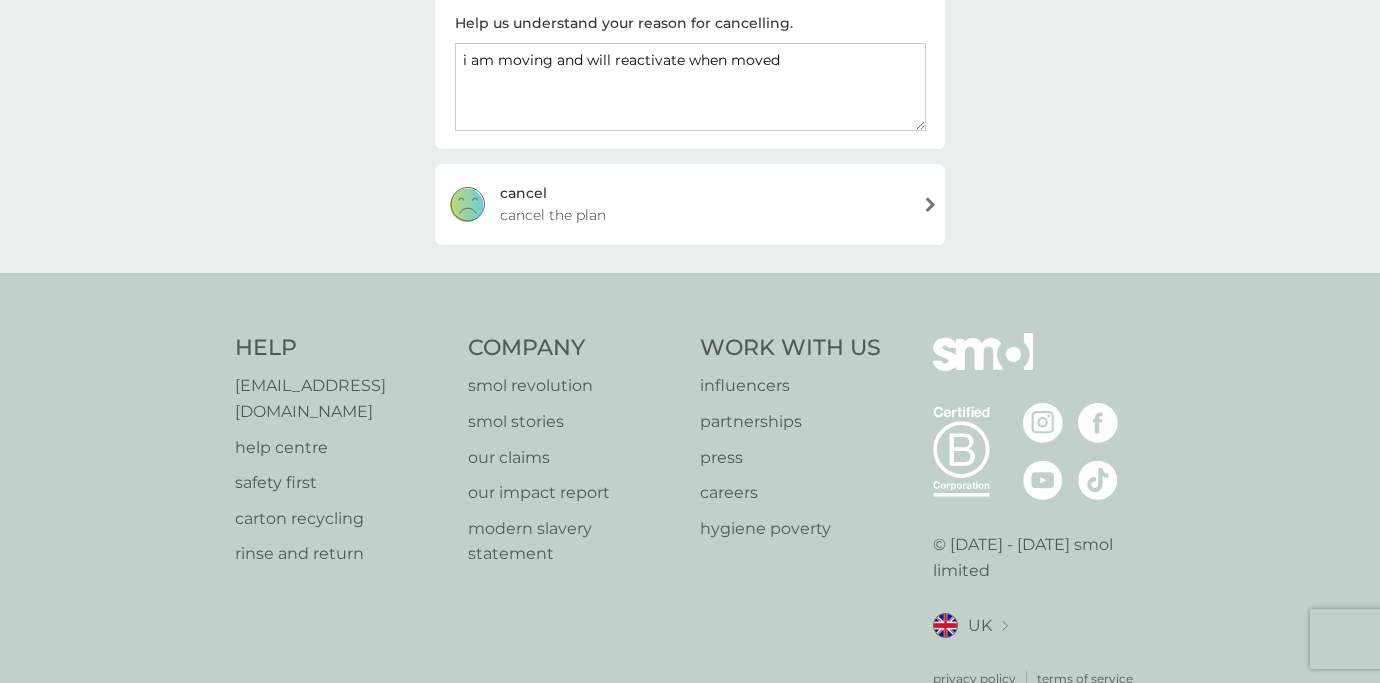 scroll, scrollTop: 392, scrollLeft: 0, axis: vertical 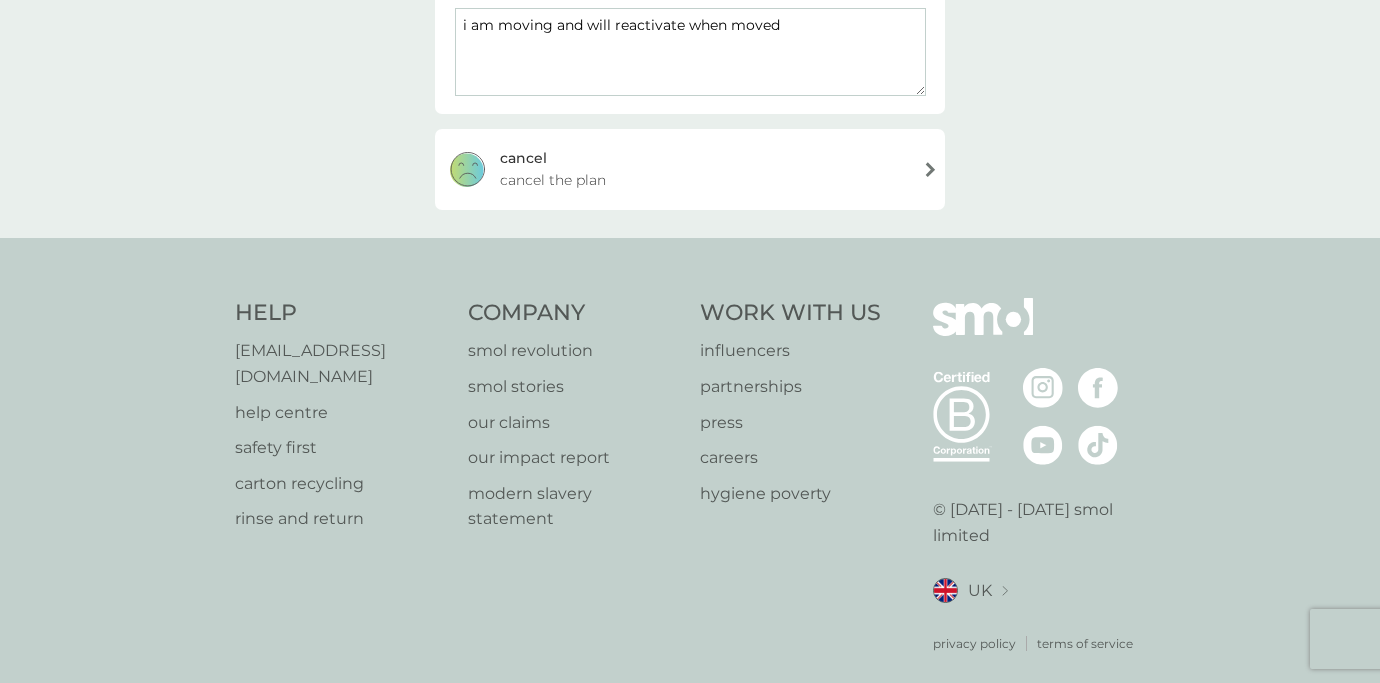 type on "i am moving and will reactivate when moved" 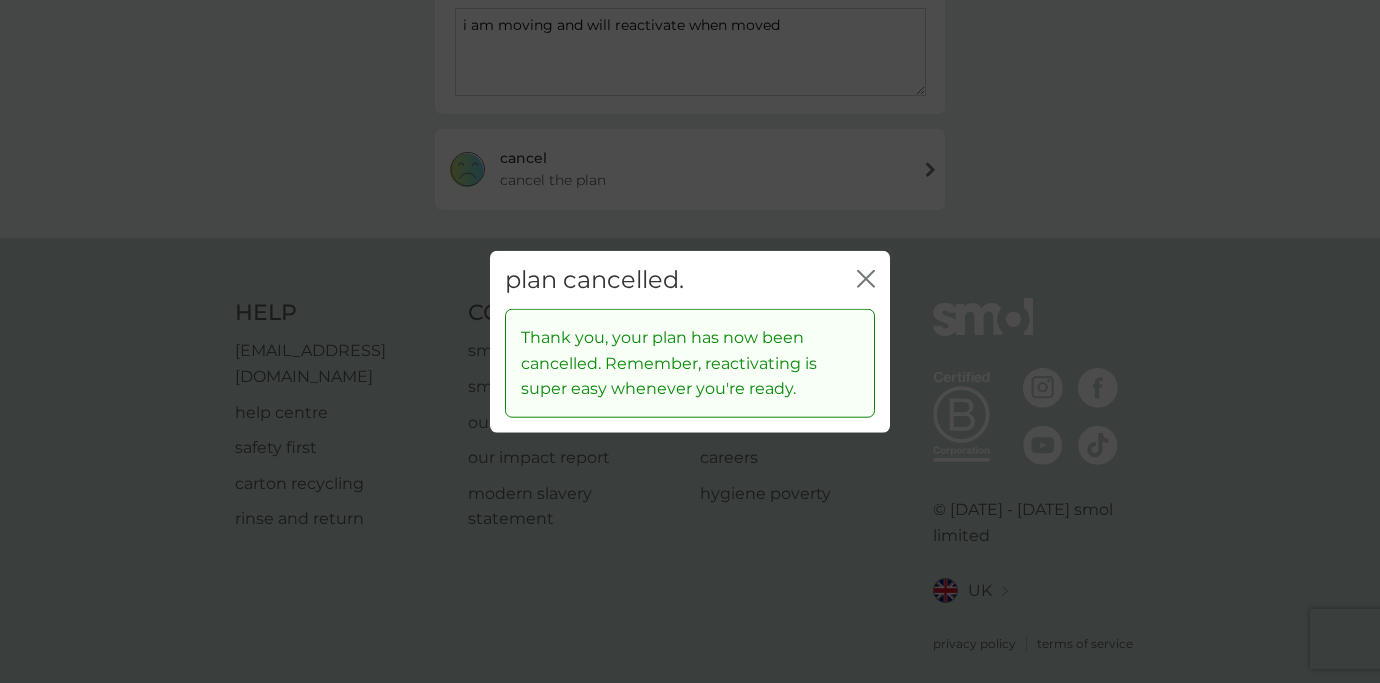 click on "close" 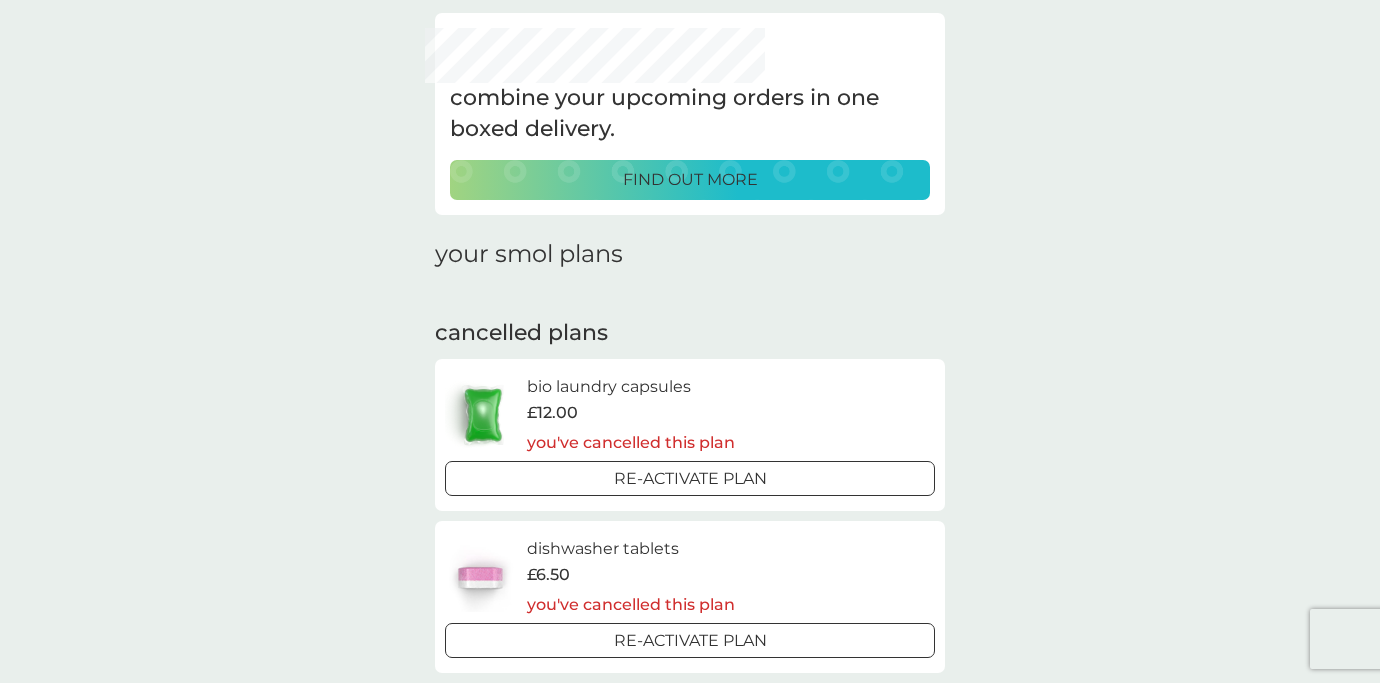 scroll, scrollTop: 0, scrollLeft: 0, axis: both 